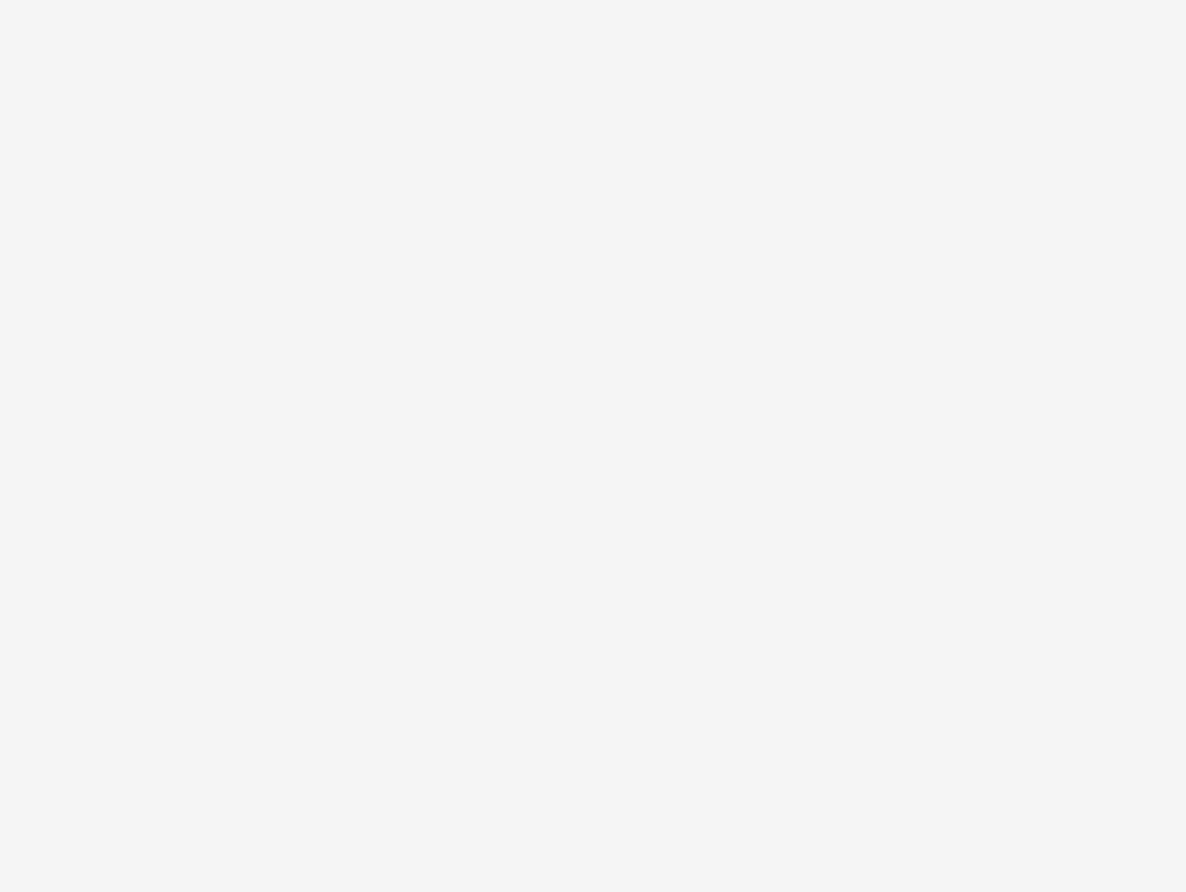 scroll, scrollTop: 0, scrollLeft: 0, axis: both 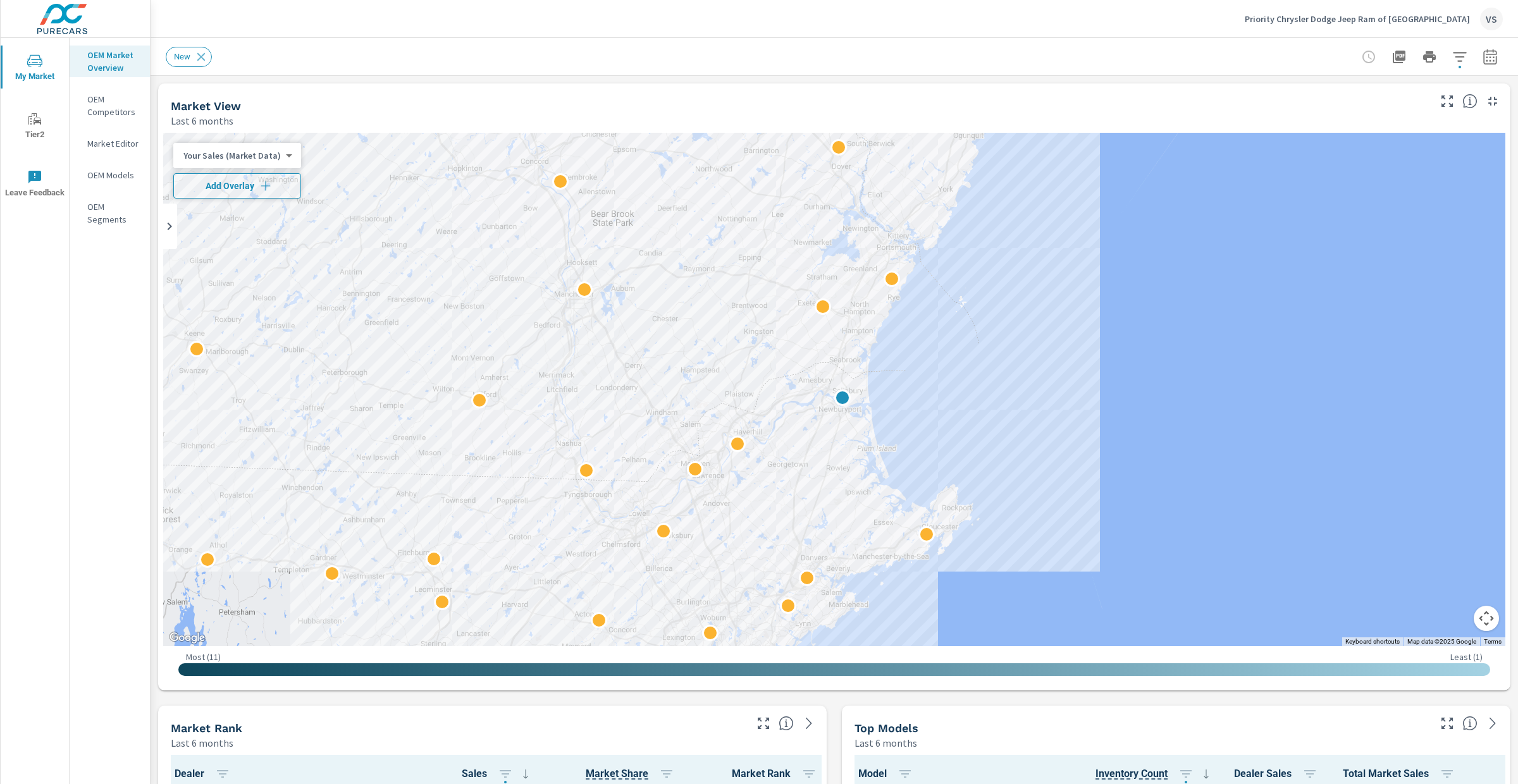 click on "Add Overlay" at bounding box center (237, 186) 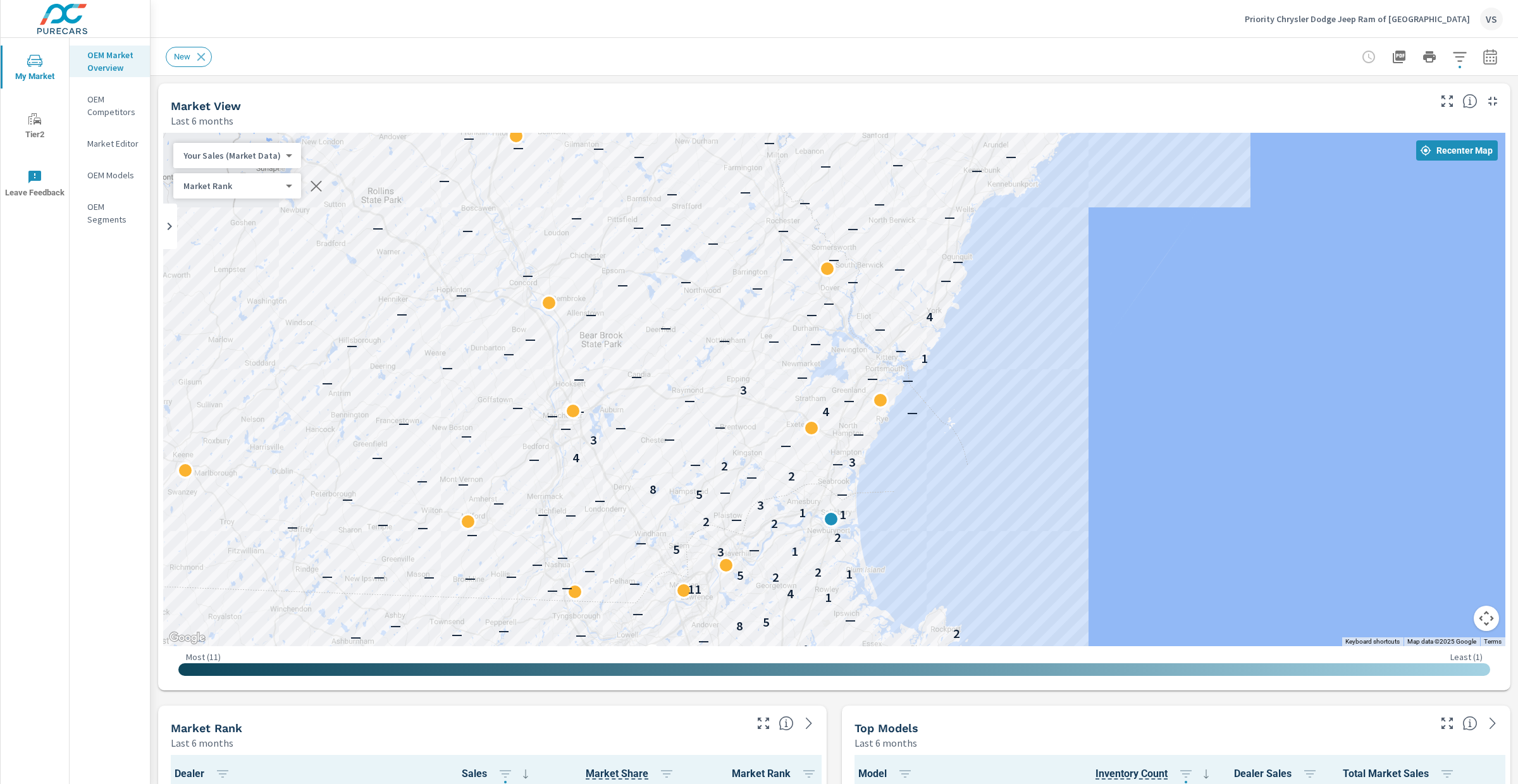 drag, startPoint x: 1095, startPoint y: 364, endPoint x: 1068, endPoint y: 338, distance: 37.48333 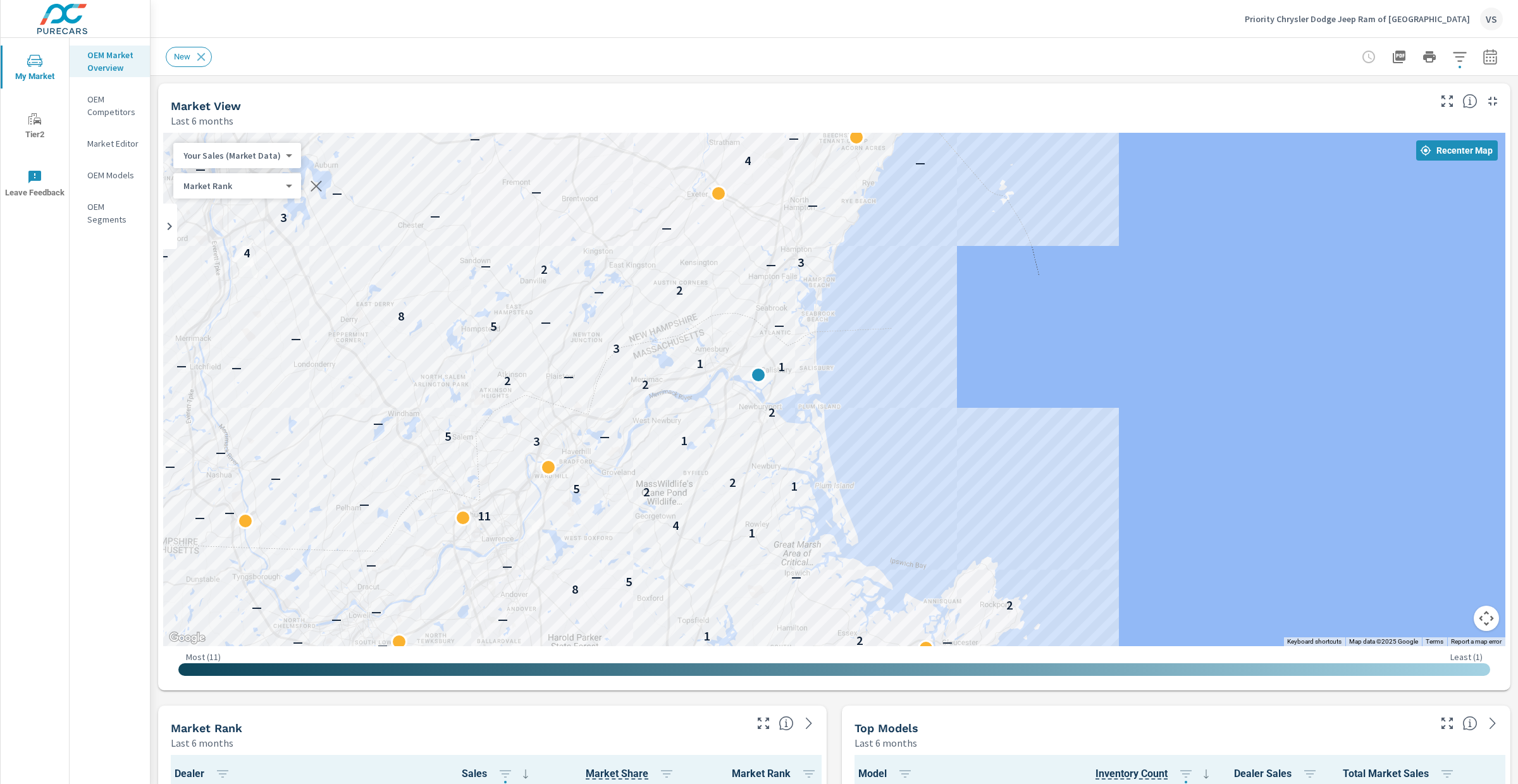 drag, startPoint x: 807, startPoint y: 314, endPoint x: 893, endPoint y: 412, distance: 130.384 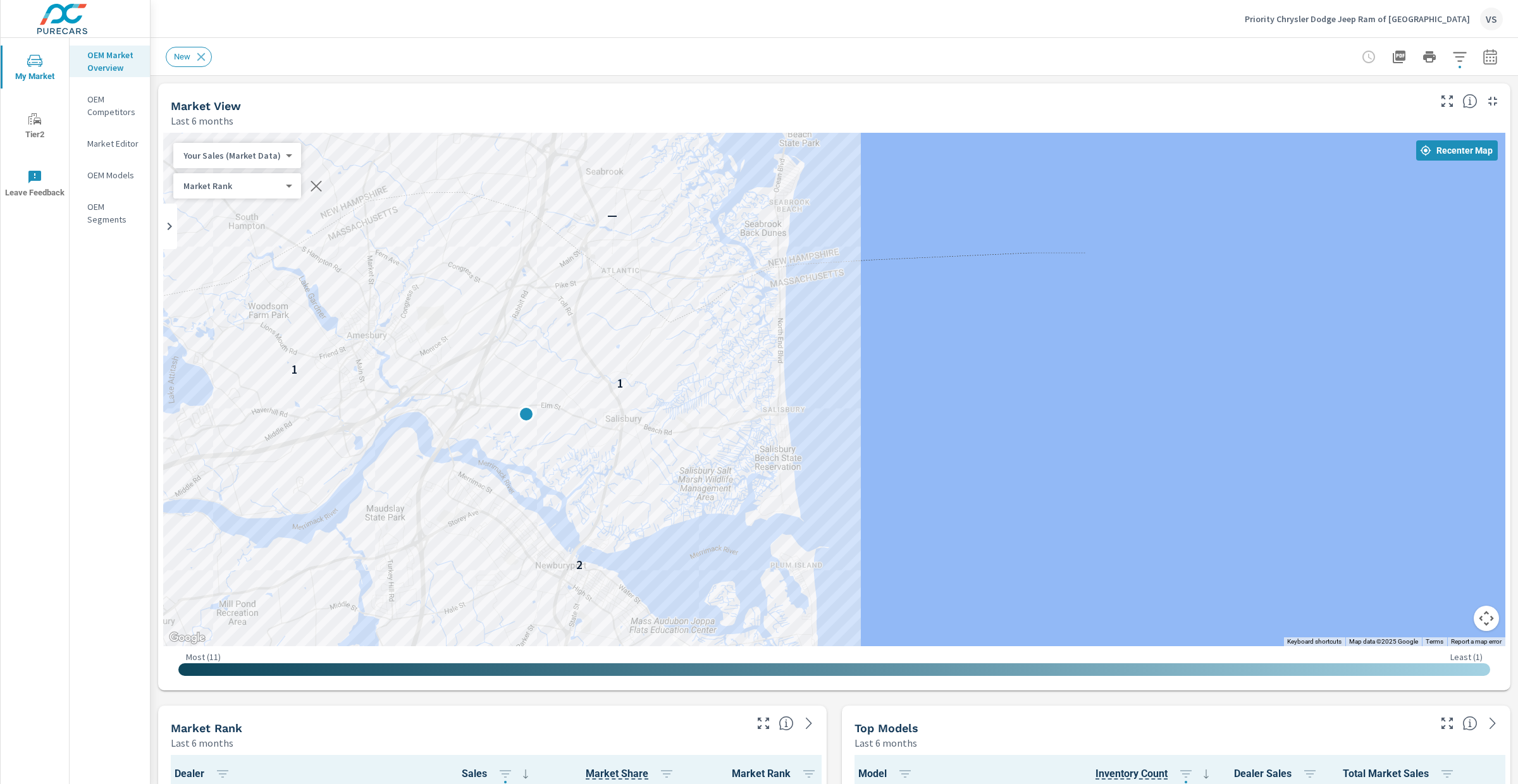drag, startPoint x: 832, startPoint y: 387, endPoint x: 963, endPoint y: 463, distance: 151.4497 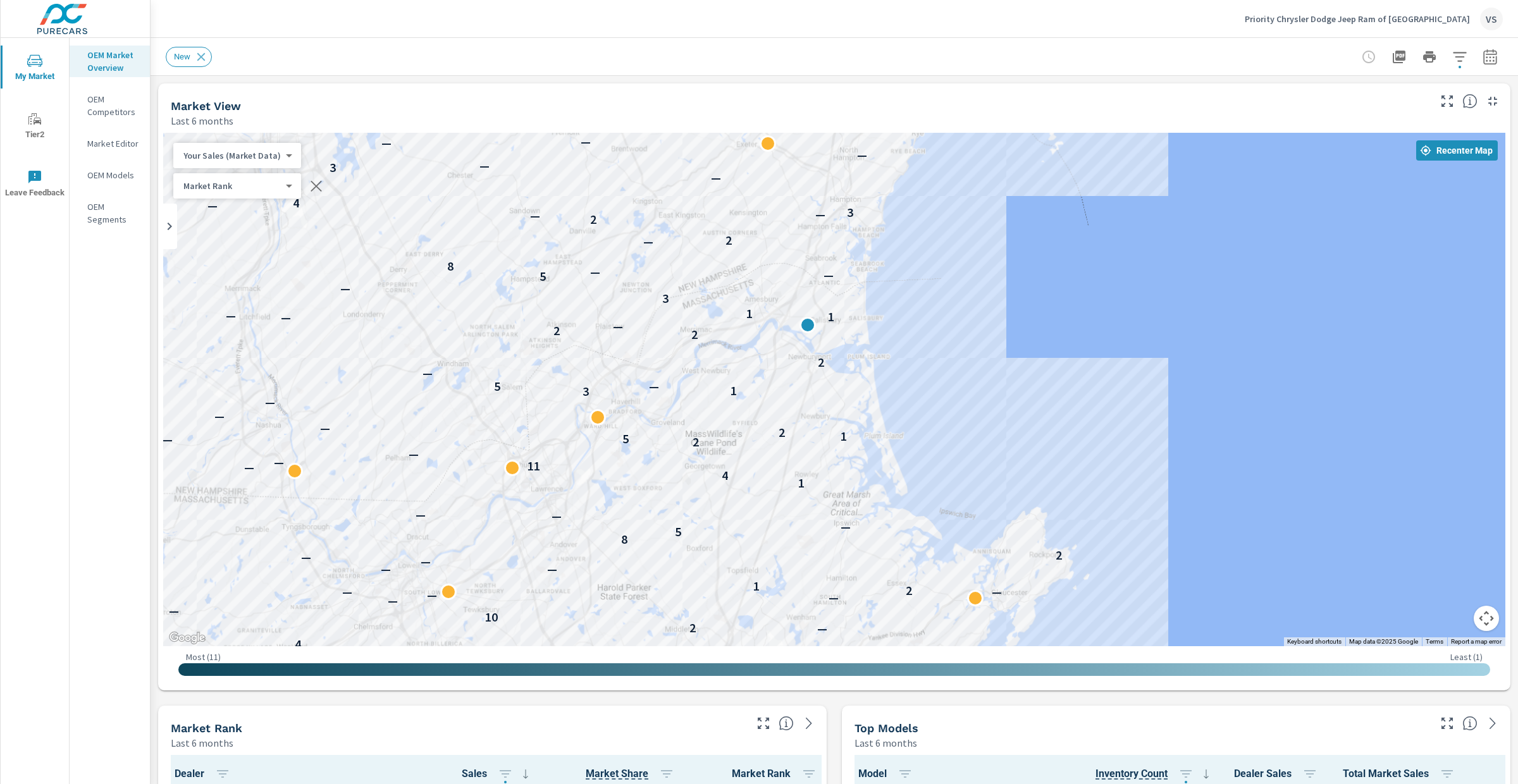 drag, startPoint x: 1034, startPoint y: 521, endPoint x: 1031, endPoint y: 370, distance: 151.0298 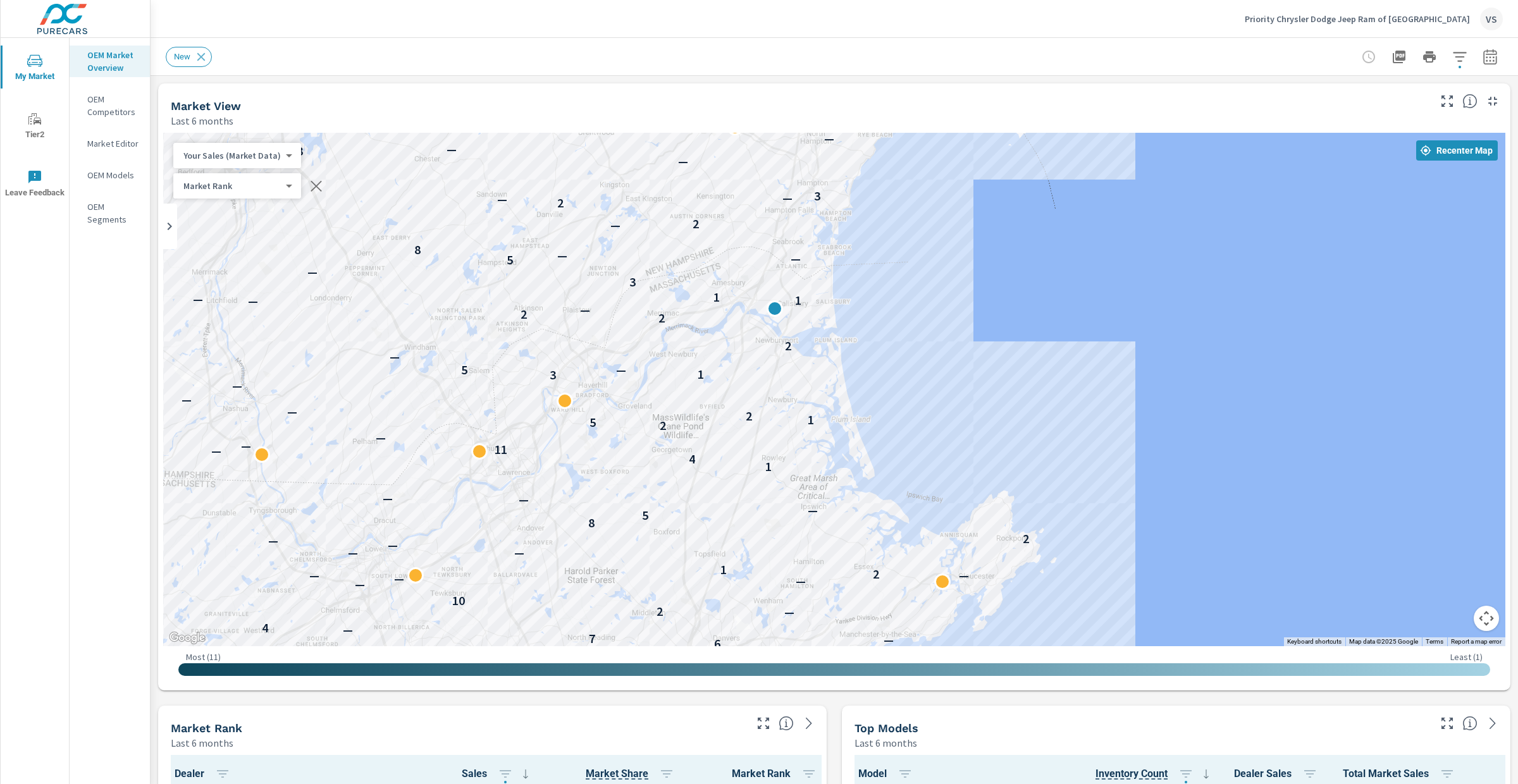 drag, startPoint x: 958, startPoint y: 360, endPoint x: 920, endPoint y: 353, distance: 38.639358 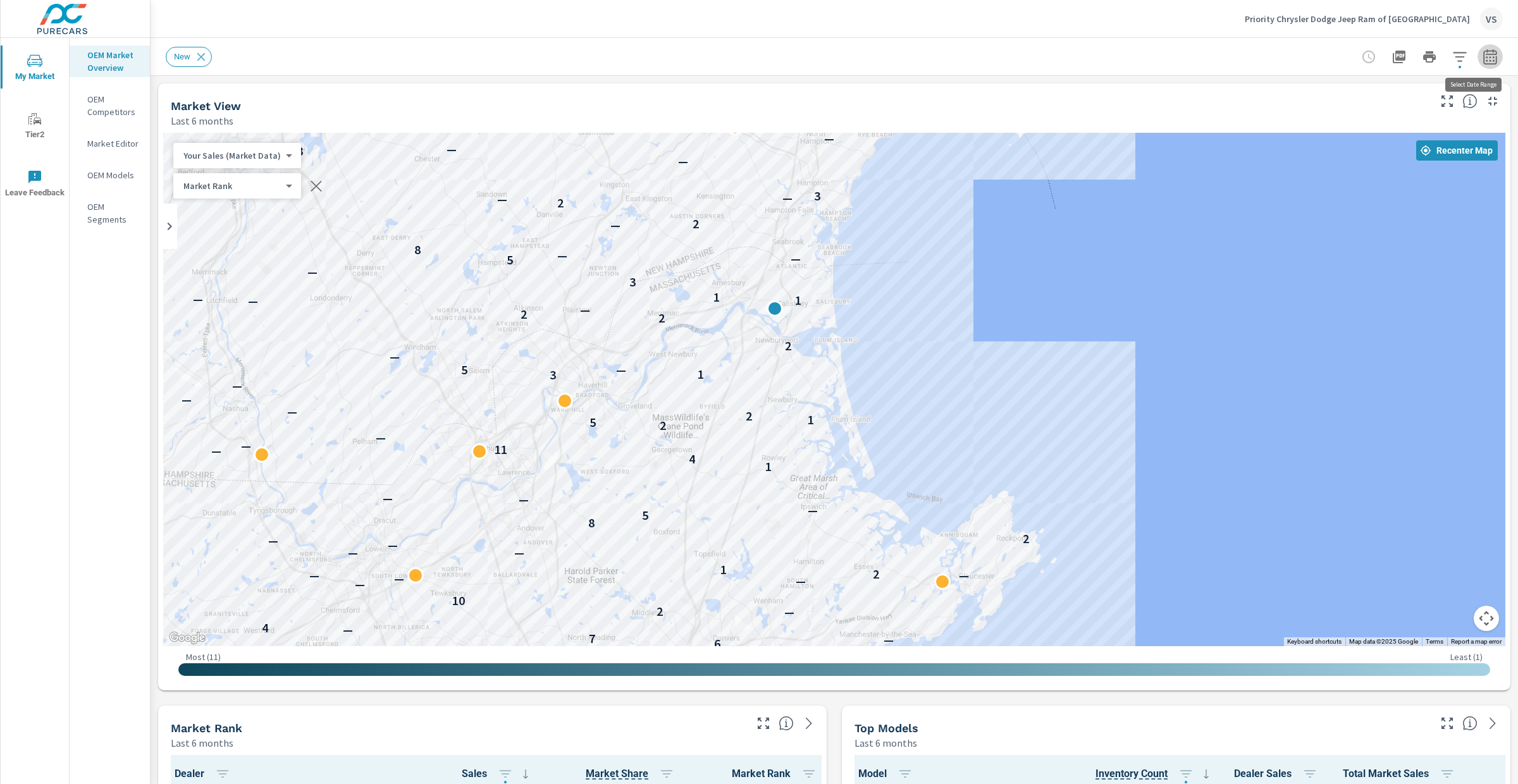 click at bounding box center [1490, 57] 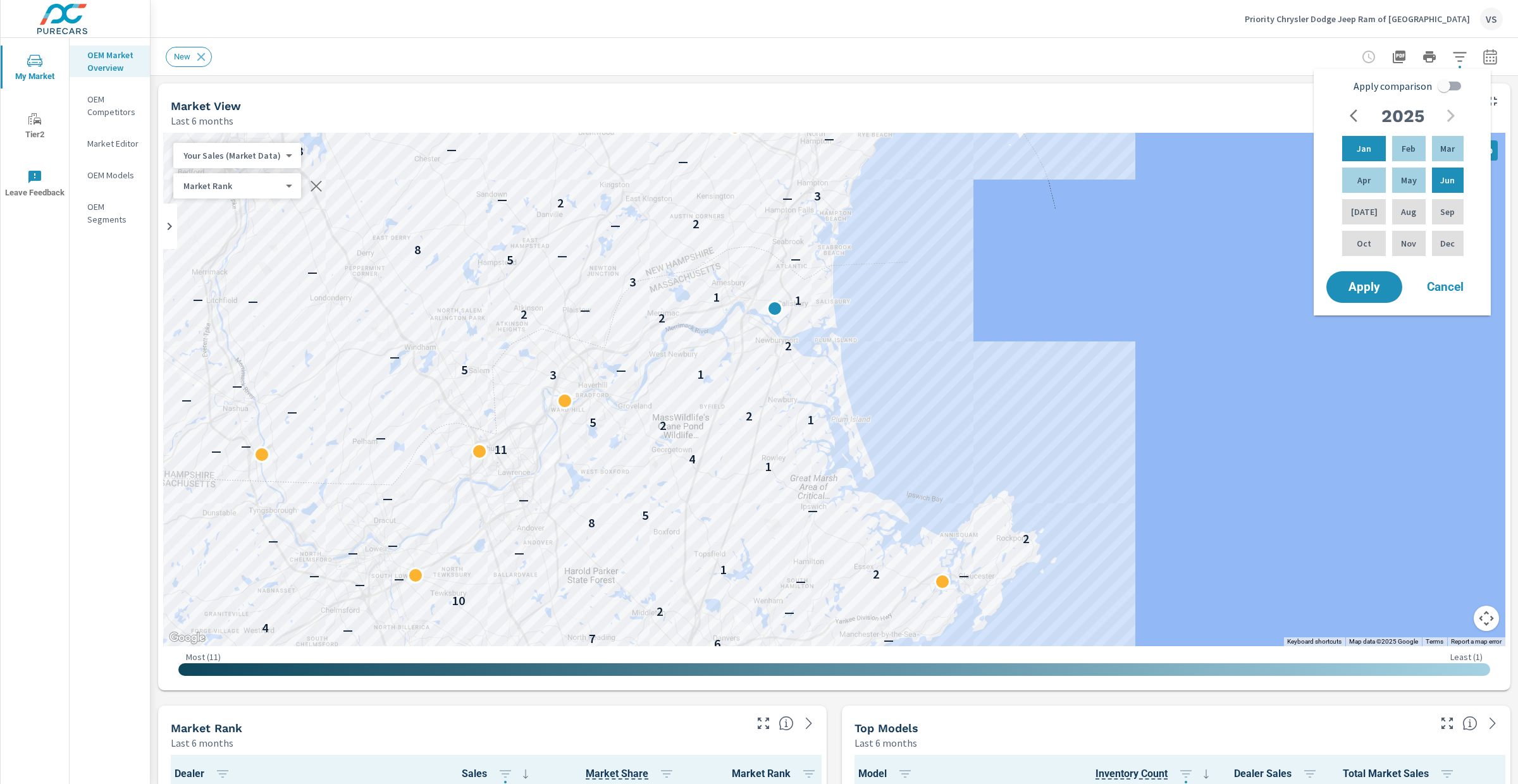 click on "Apply comparison" at bounding box center (1444, 86) 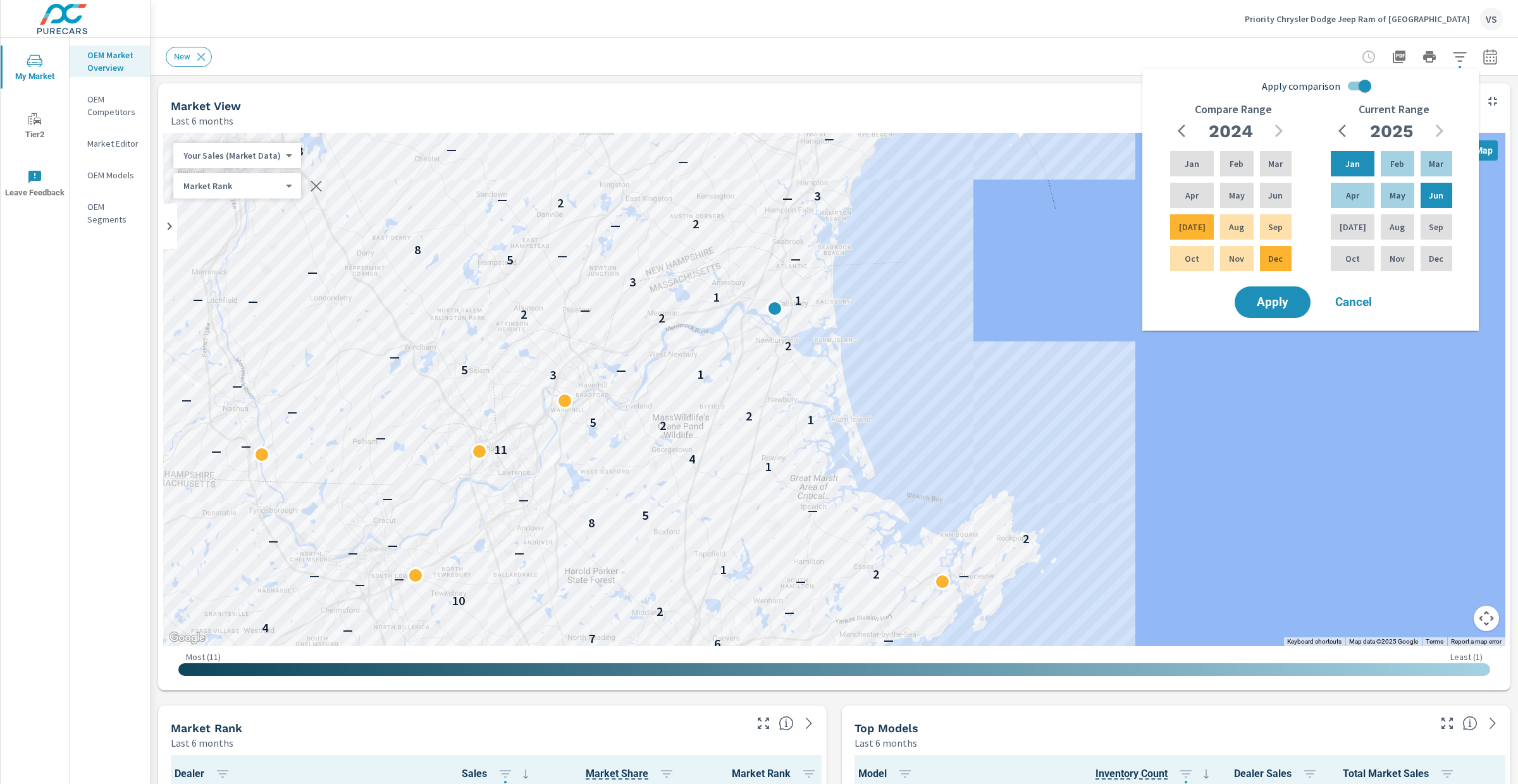 click on "Cancel" at bounding box center [1354, 302] 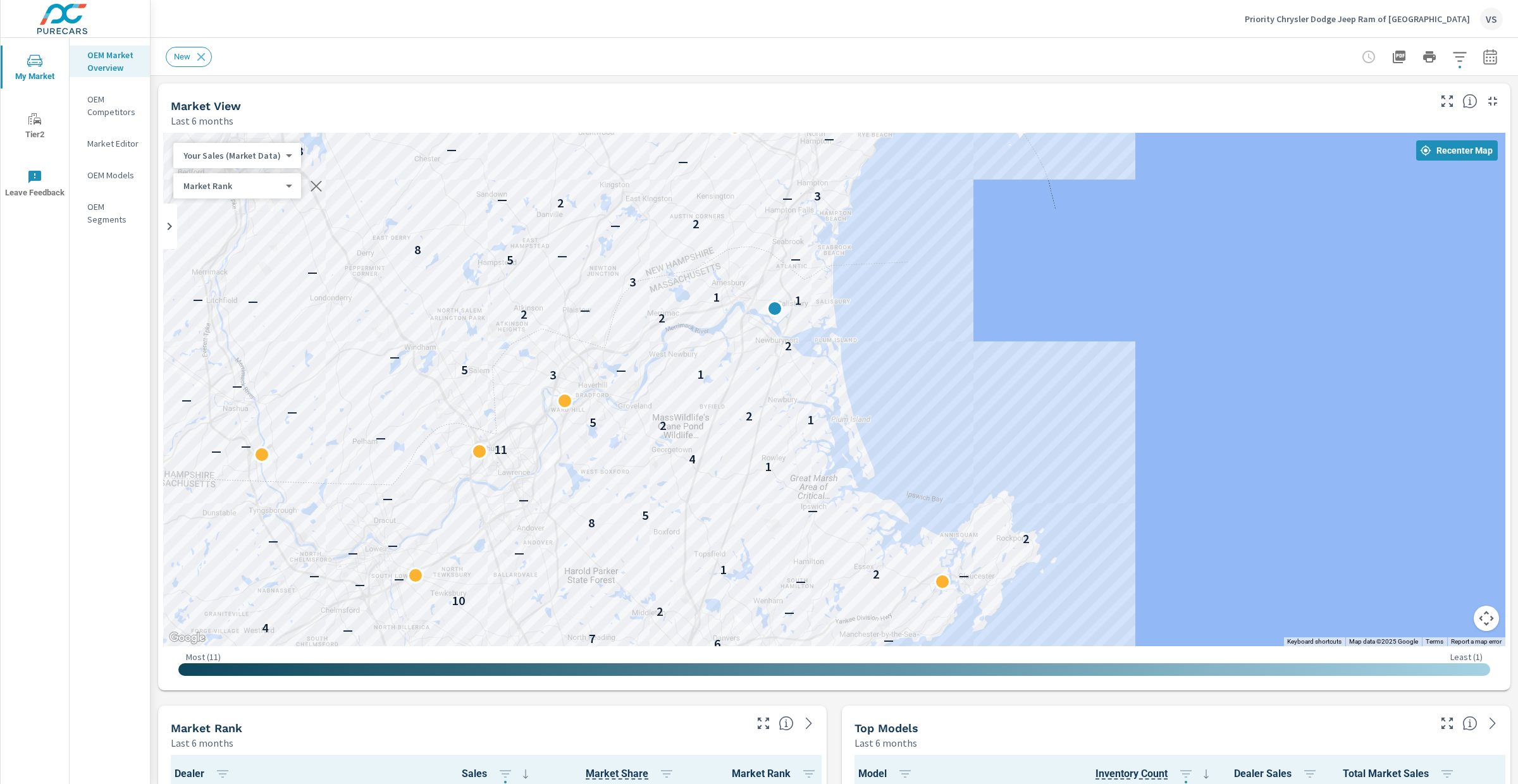 click 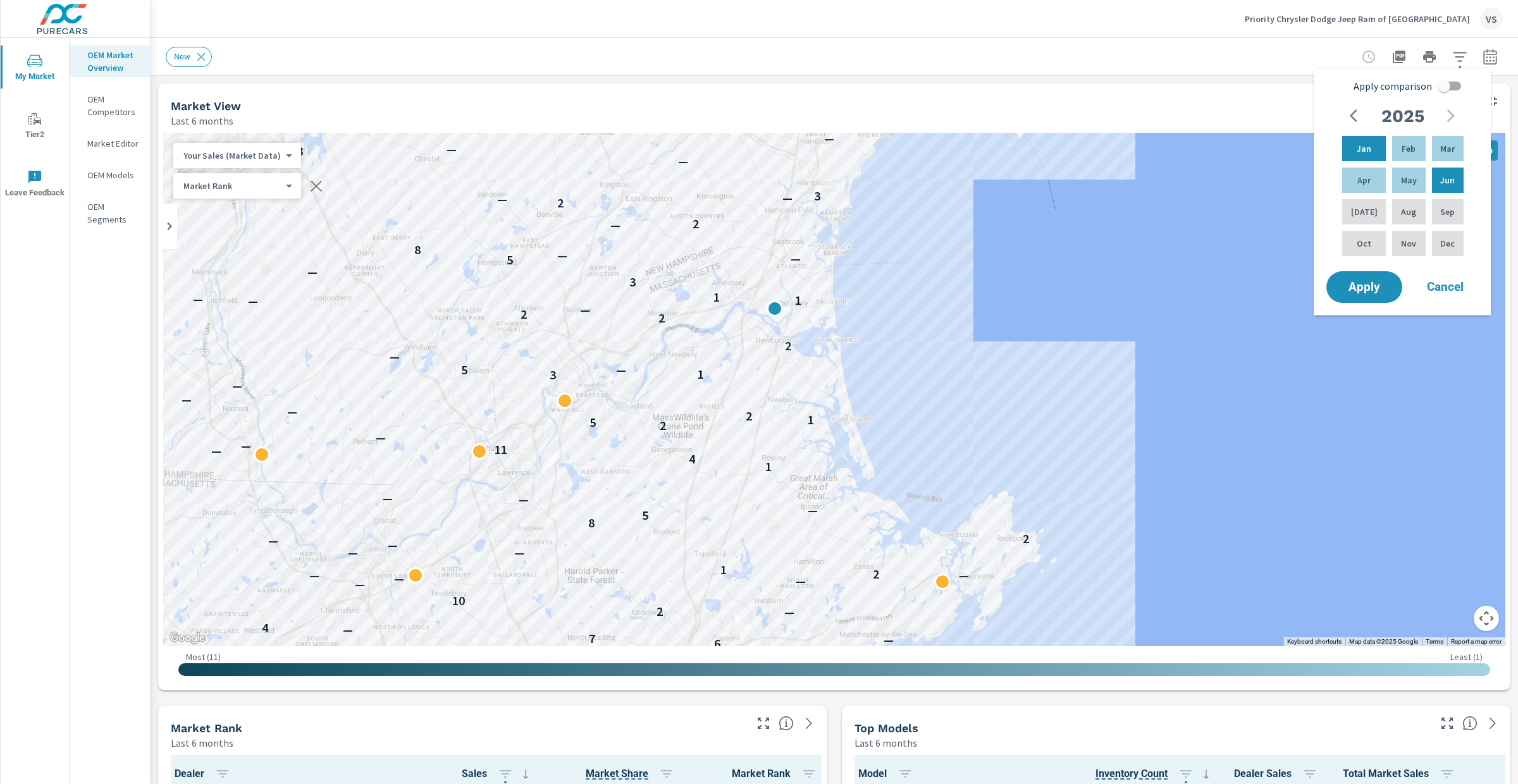 click on "Apply comparison" at bounding box center [1444, 86] 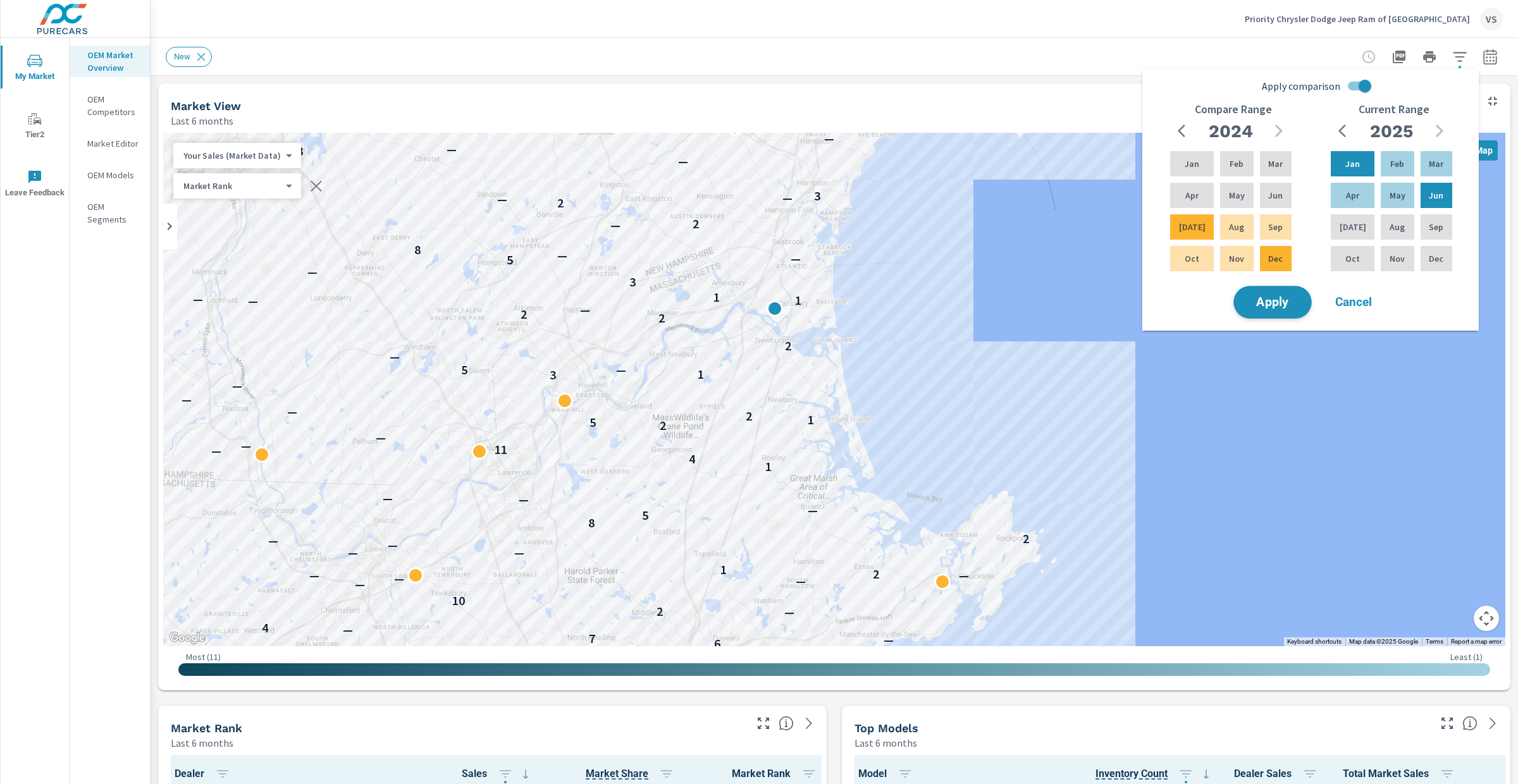 click on "Apply" at bounding box center [1273, 302] 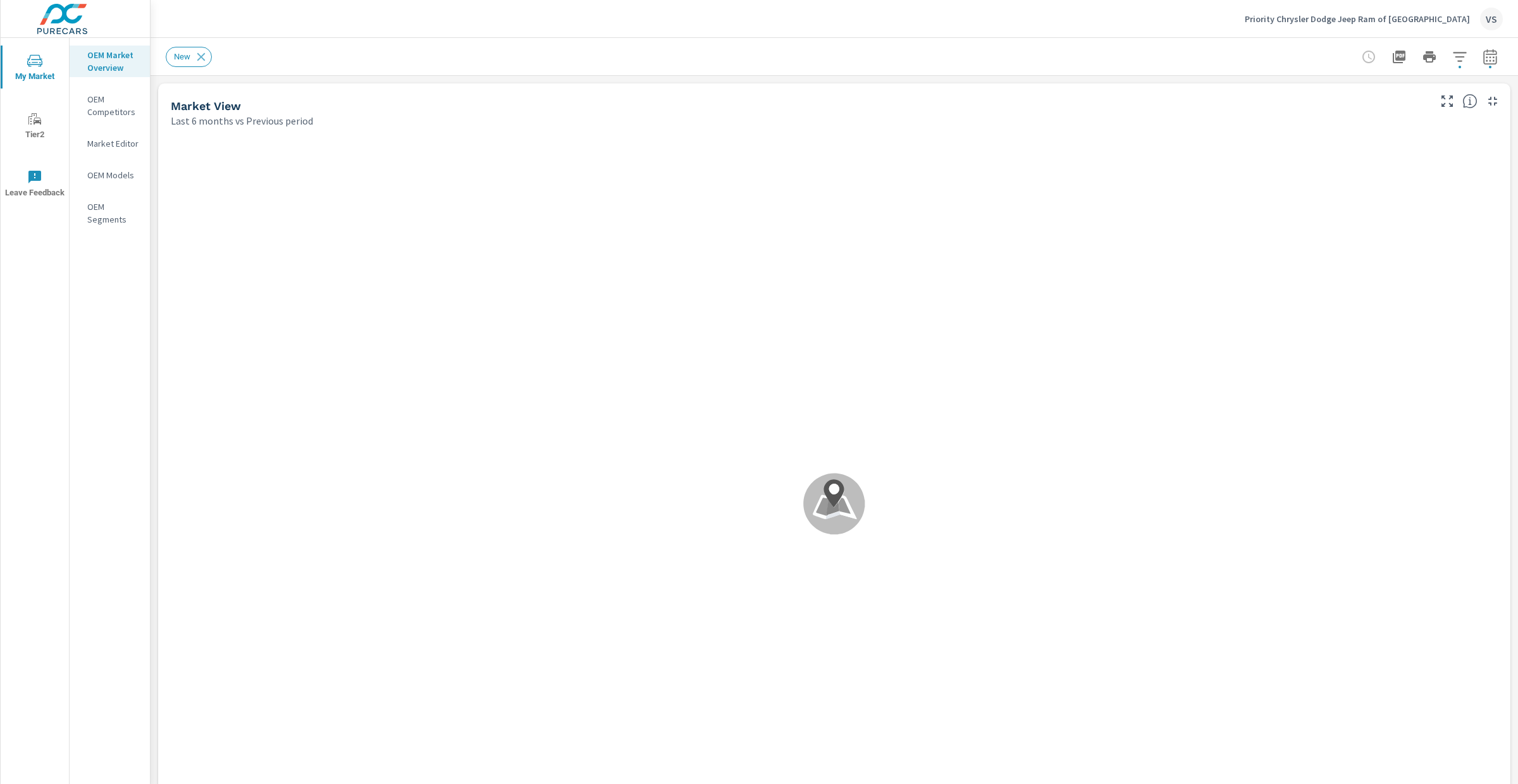 scroll, scrollTop: 1, scrollLeft: 0, axis: vertical 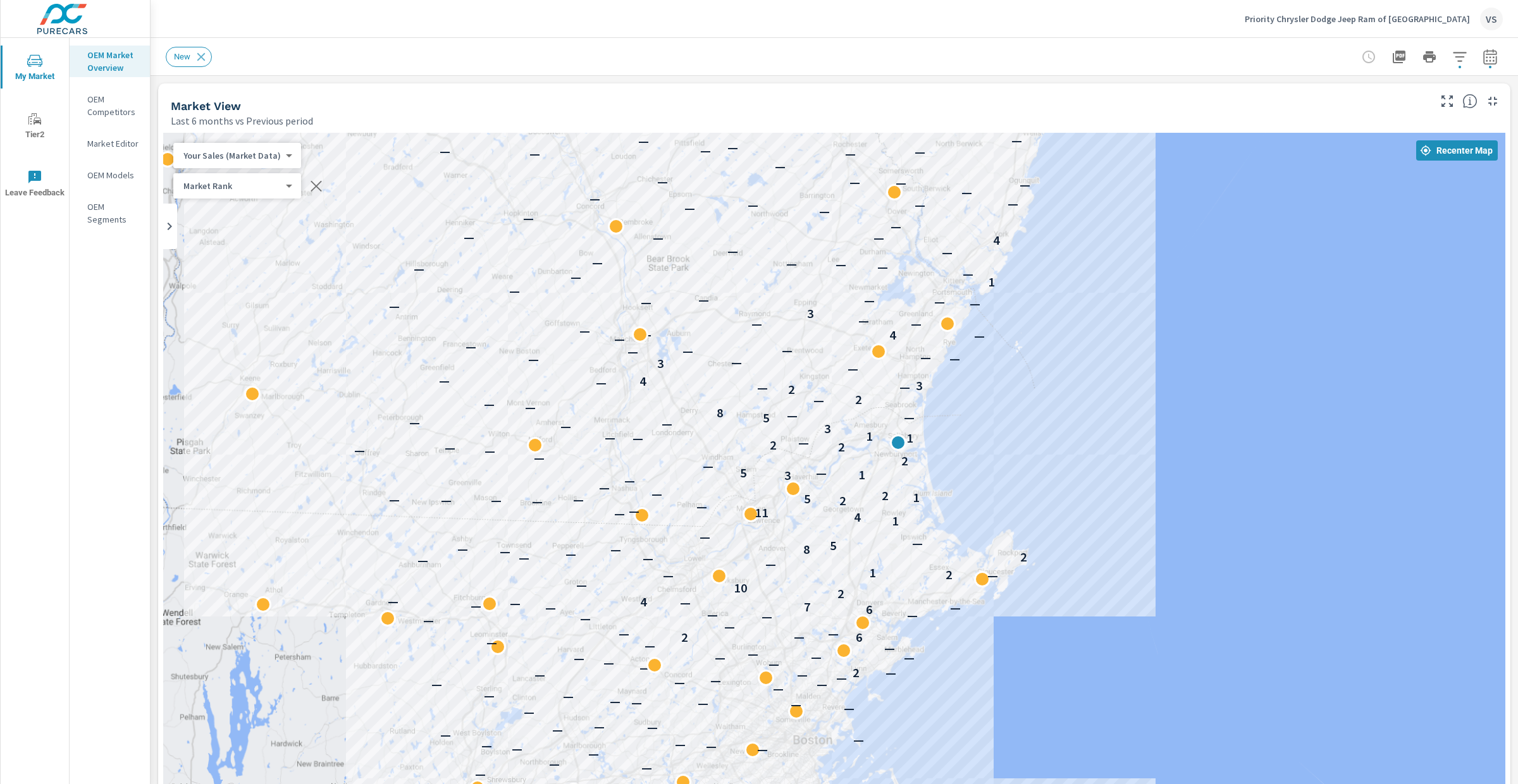 drag, startPoint x: 1038, startPoint y: 615, endPoint x: 1041, endPoint y: 502, distance: 113.03982 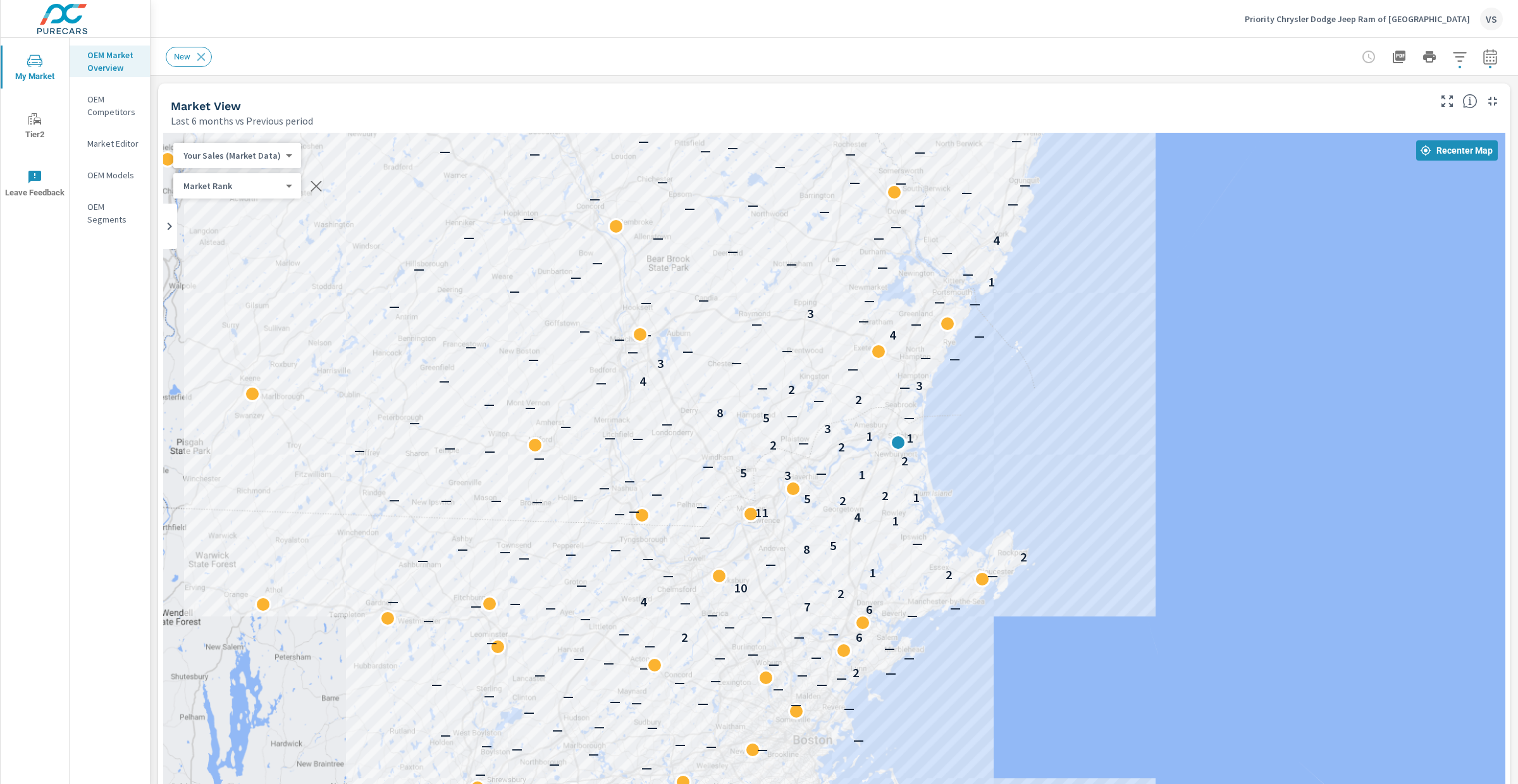 scroll, scrollTop: 1, scrollLeft: 0, axis: vertical 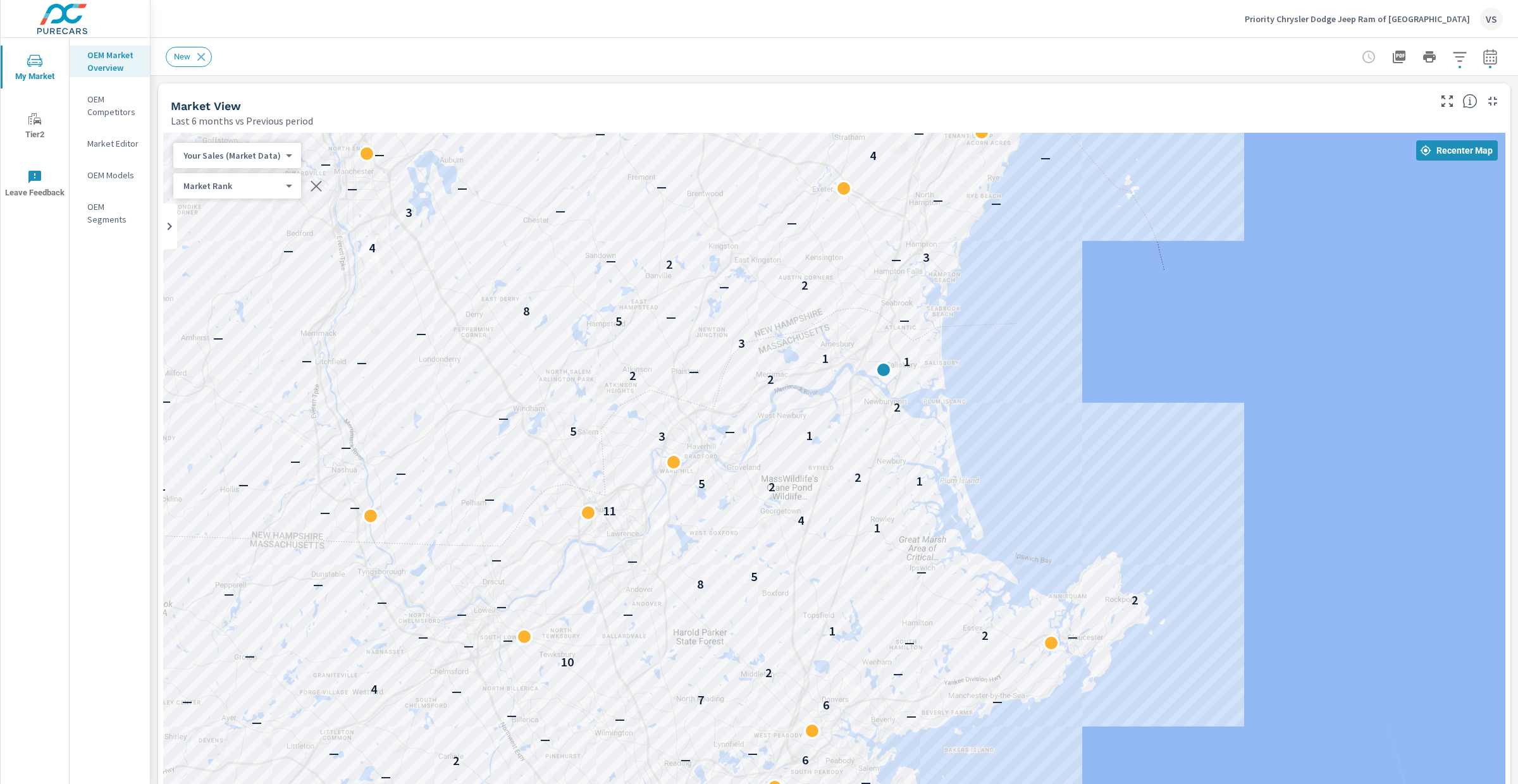 drag, startPoint x: 919, startPoint y: 484, endPoint x: 1087, endPoint y: 415, distance: 181.61773 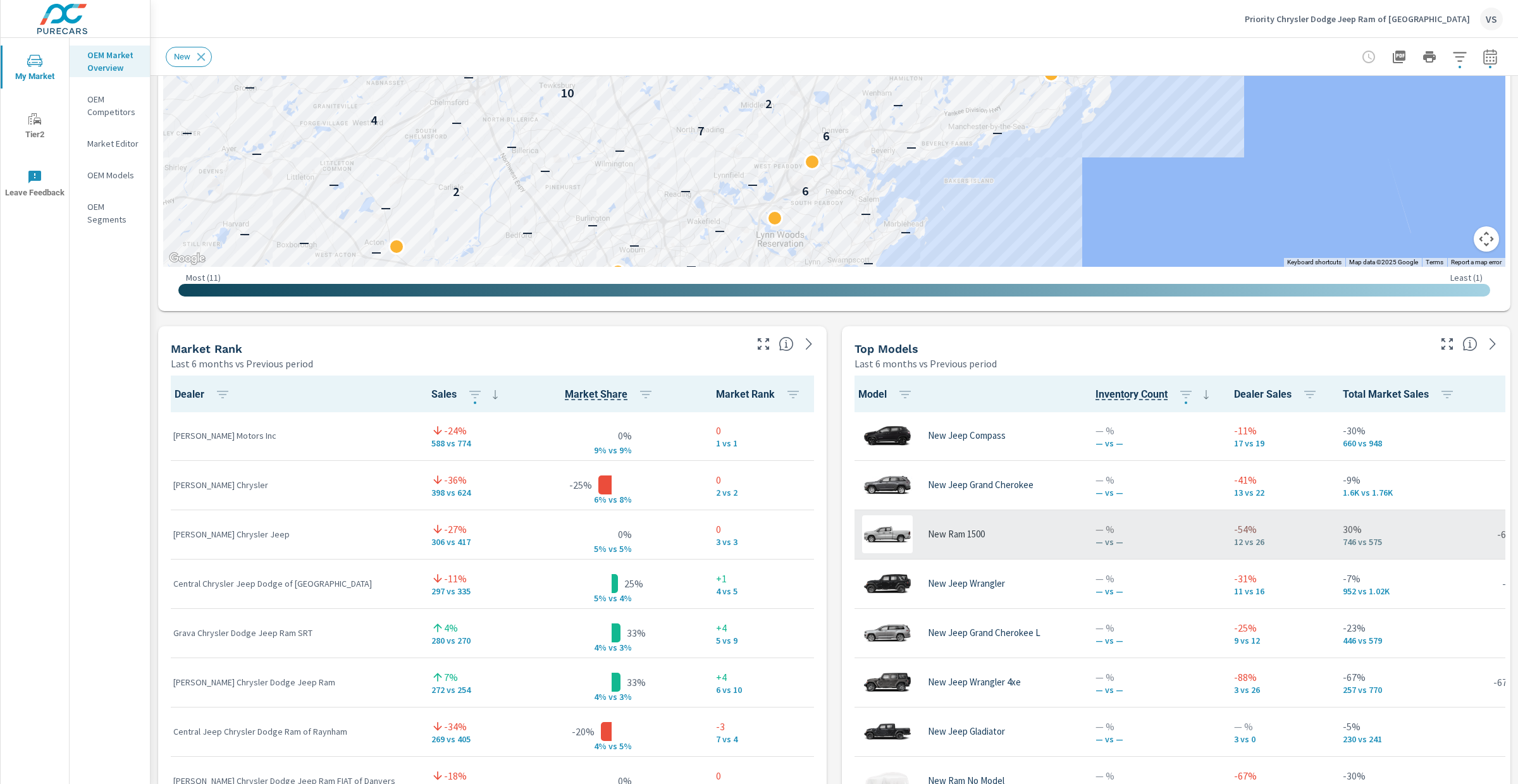 scroll, scrollTop: 707, scrollLeft: 0, axis: vertical 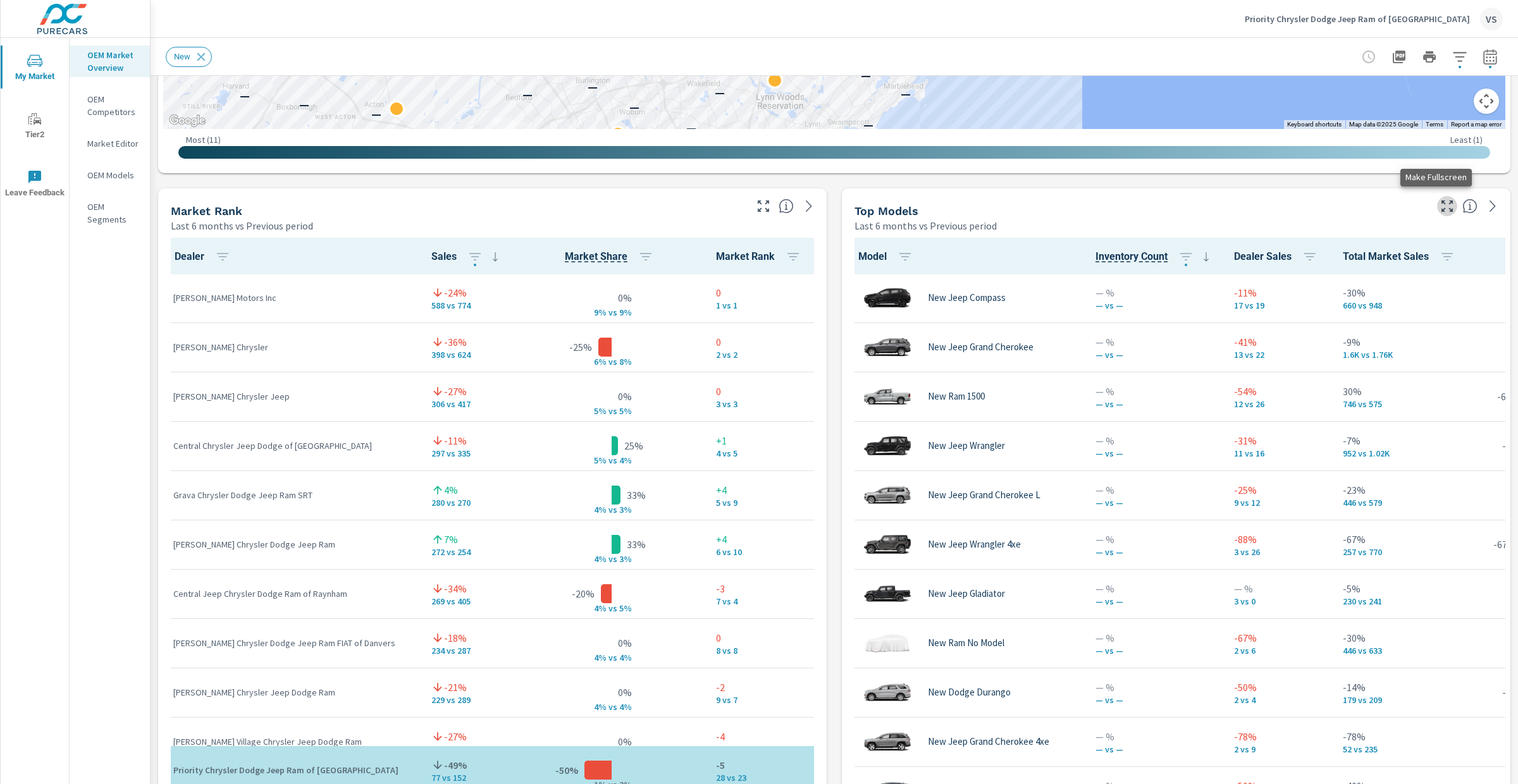 click 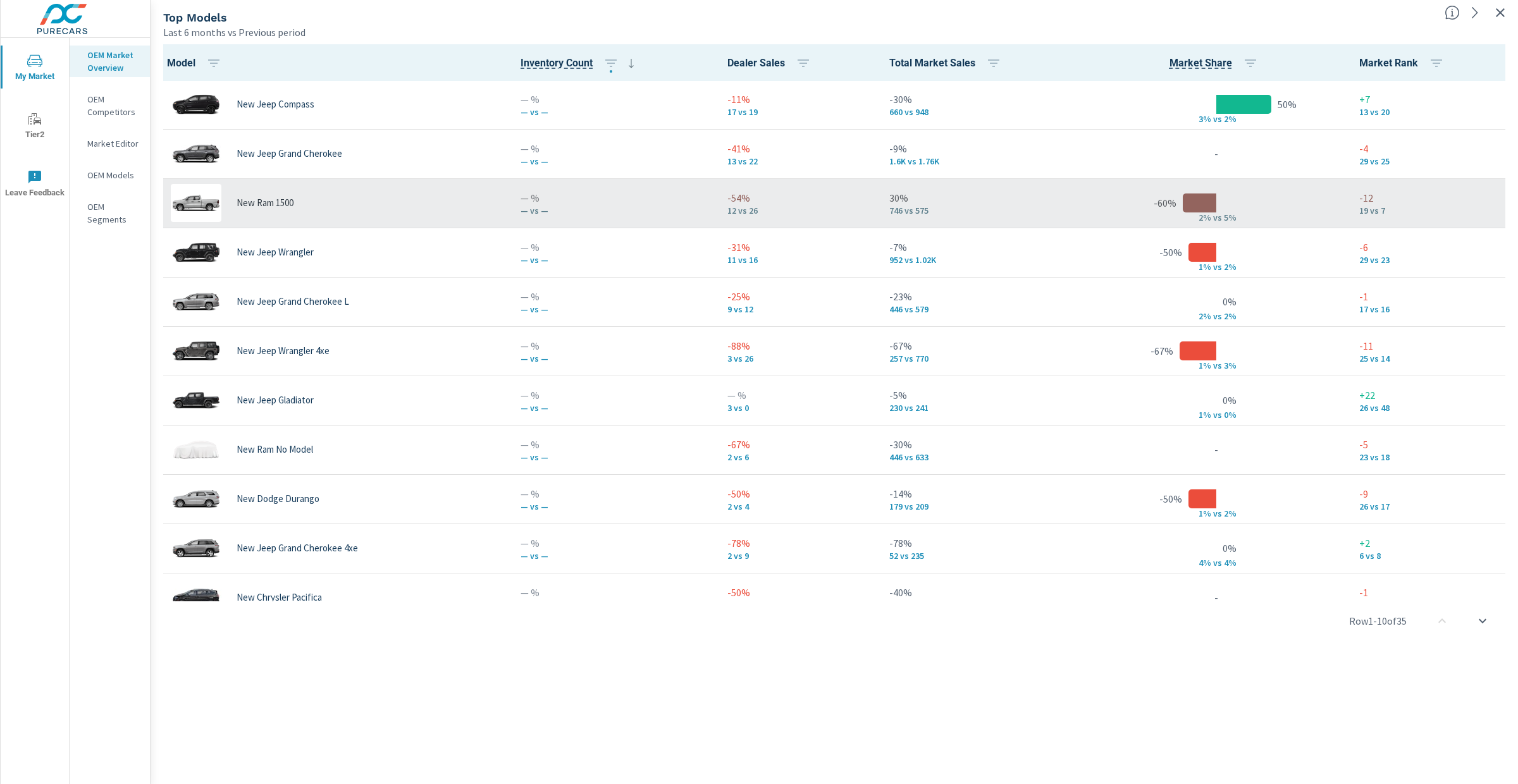 scroll, scrollTop: 0, scrollLeft: 0, axis: both 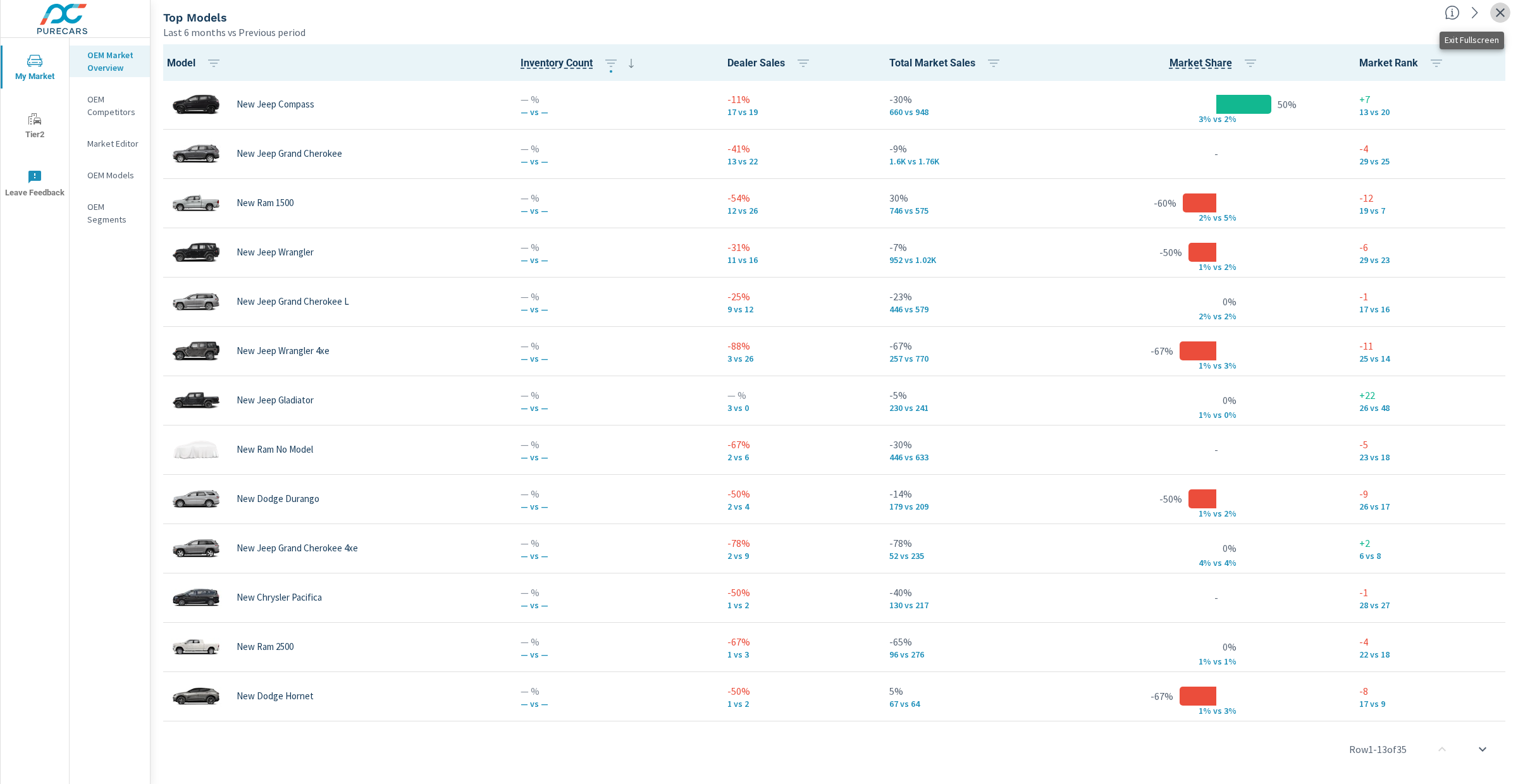 click 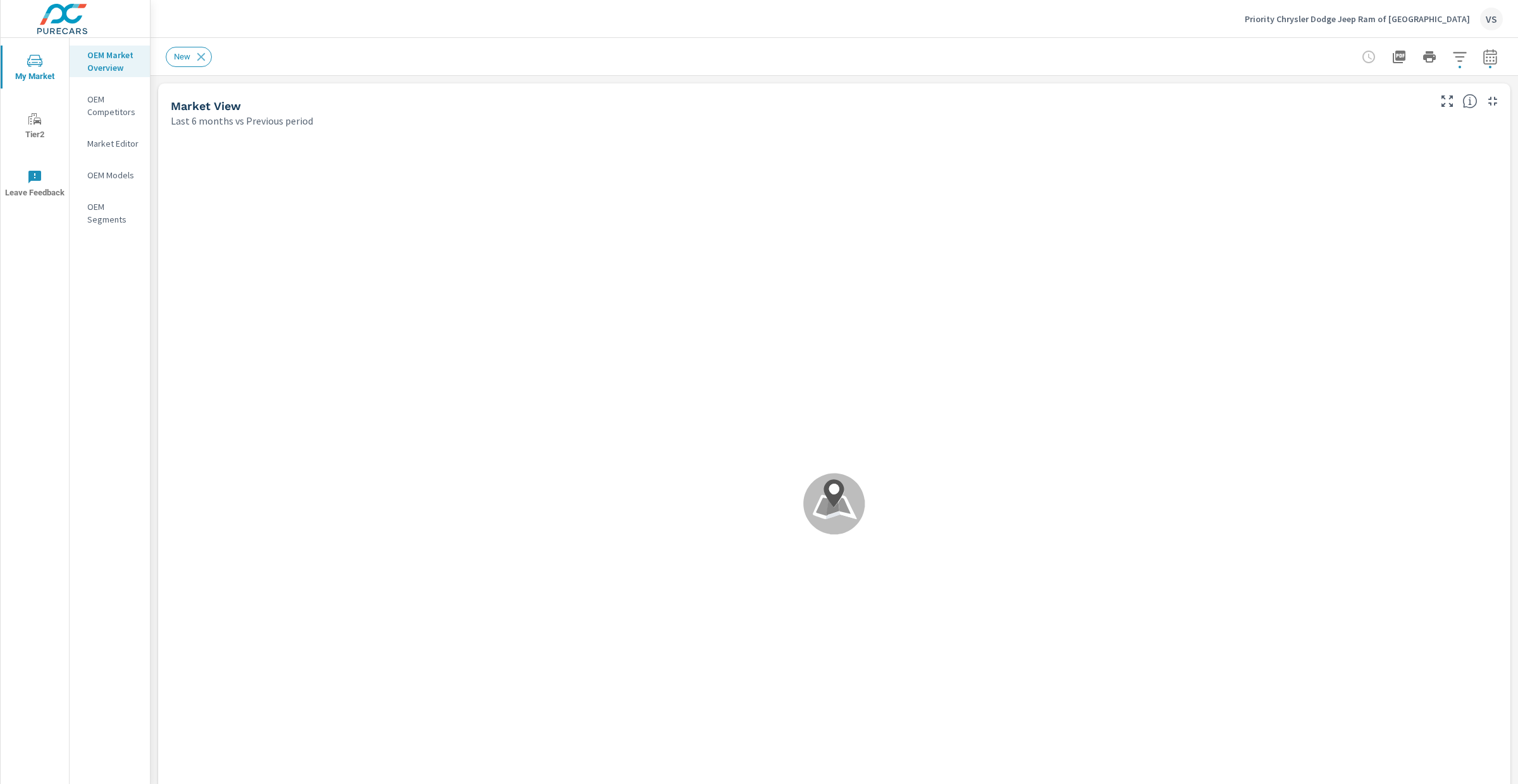 scroll, scrollTop: 439, scrollLeft: 0, axis: vertical 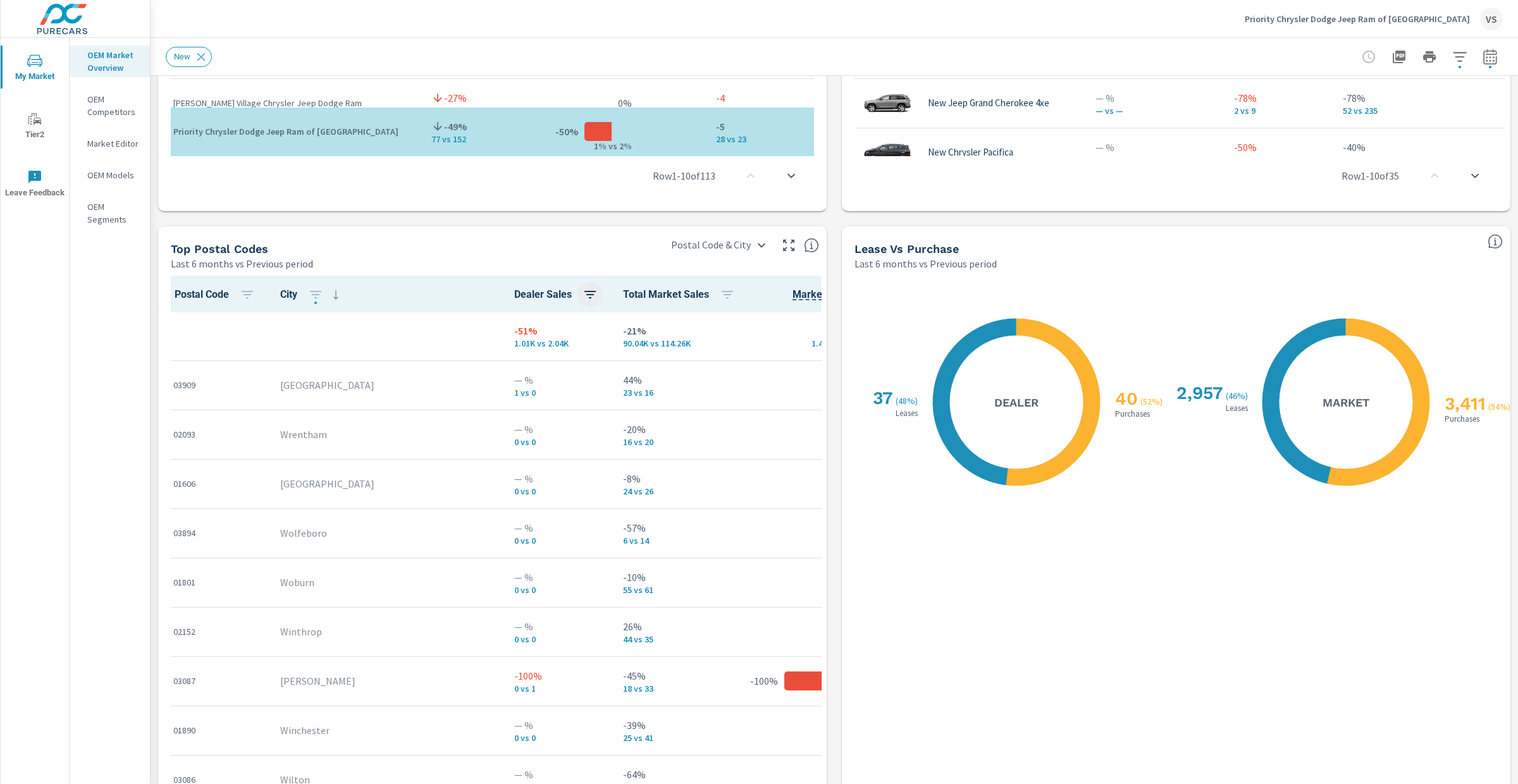 click at bounding box center (590, 295) 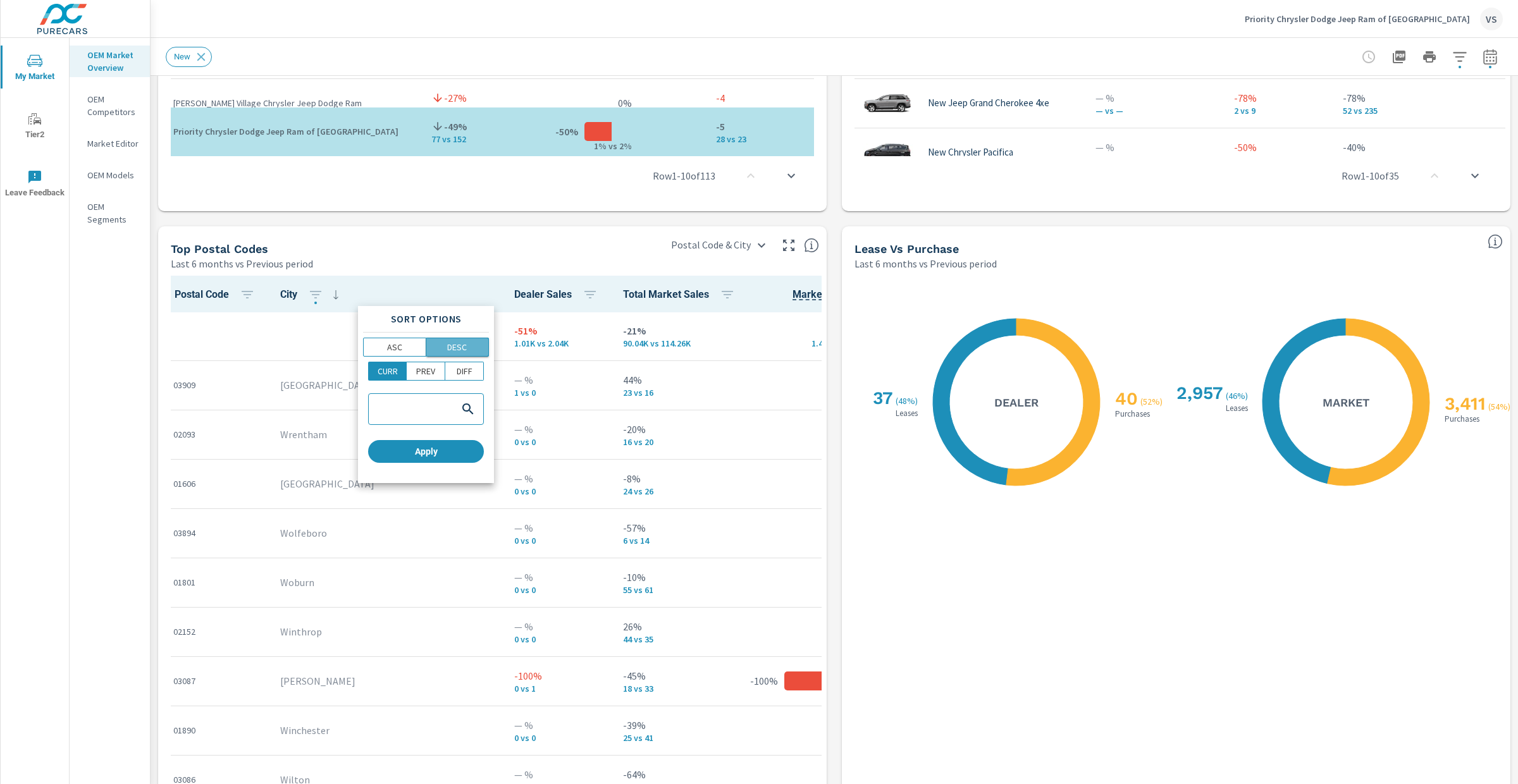 click on "DESC" at bounding box center [457, 347] 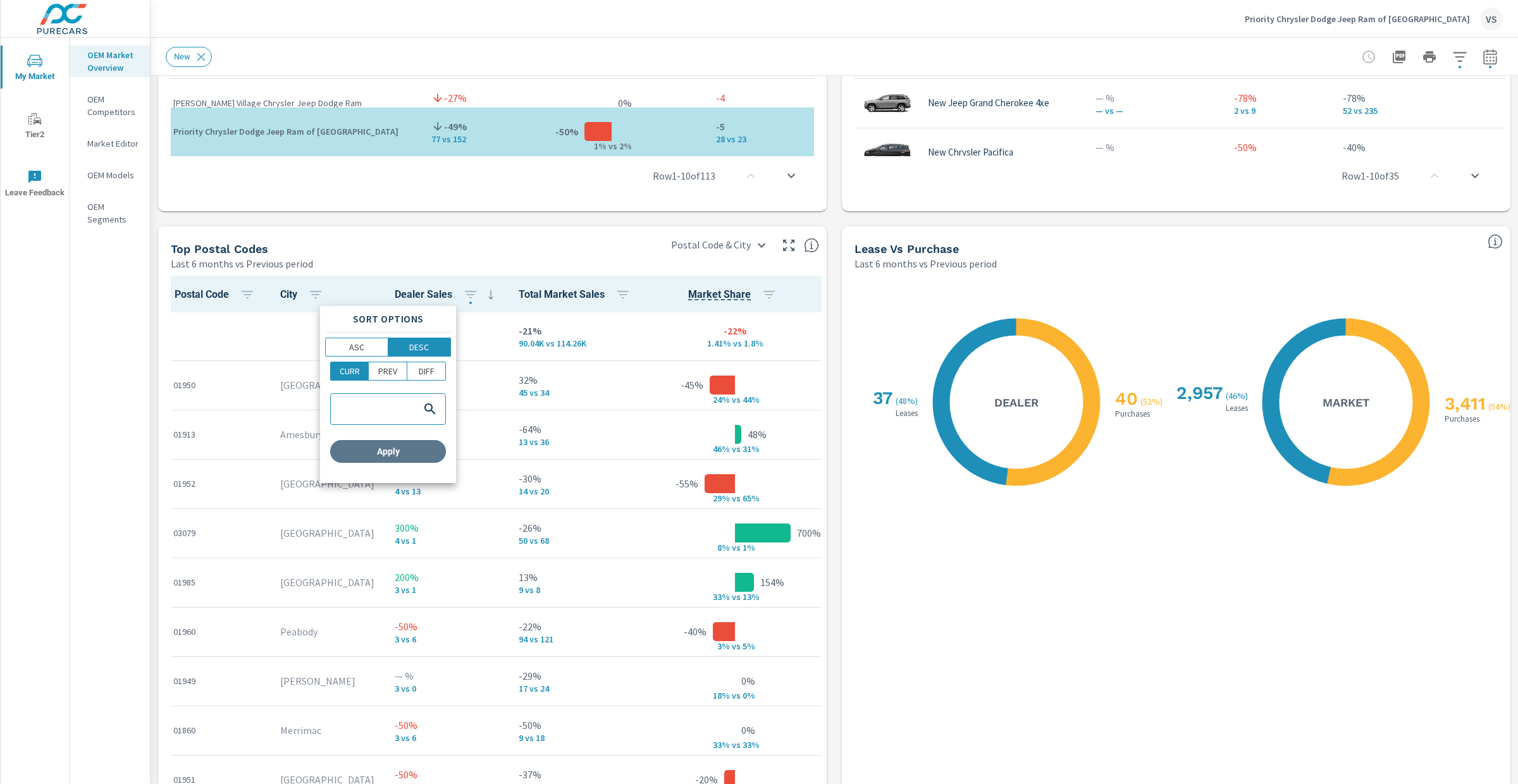 click on "Apply" at bounding box center (388, 451) 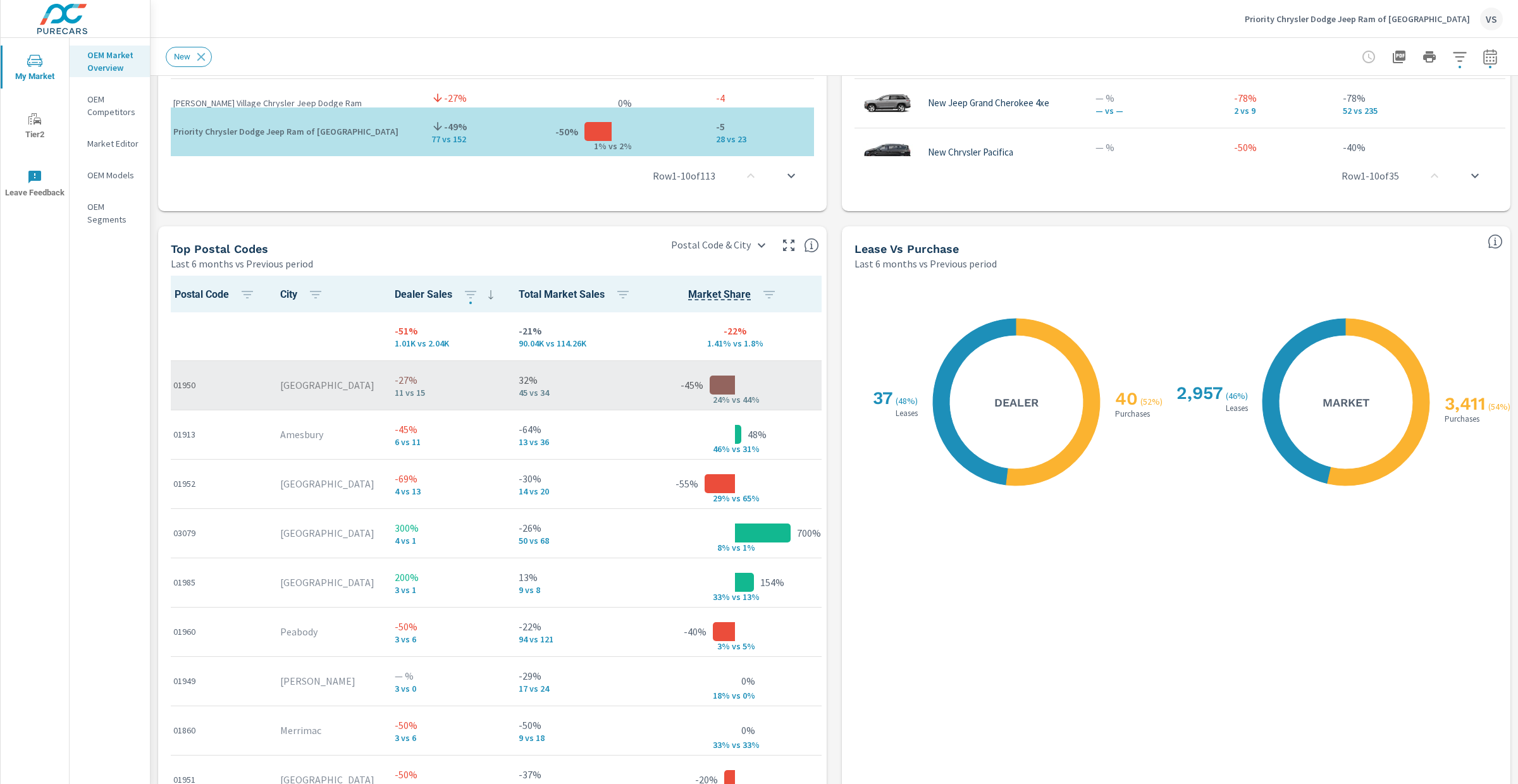 click on "-27%" at bounding box center (447, 380) 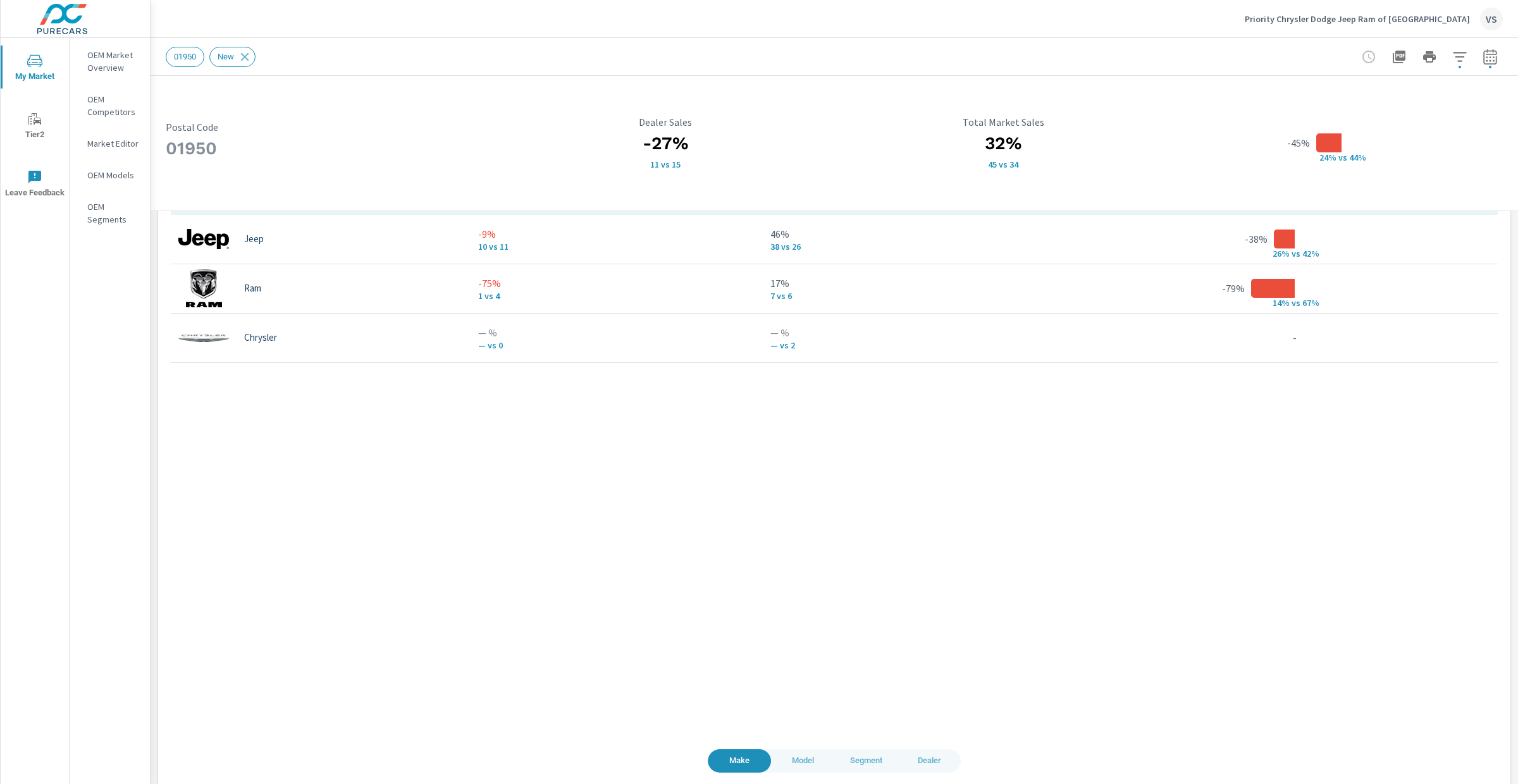 scroll, scrollTop: 915, scrollLeft: 0, axis: vertical 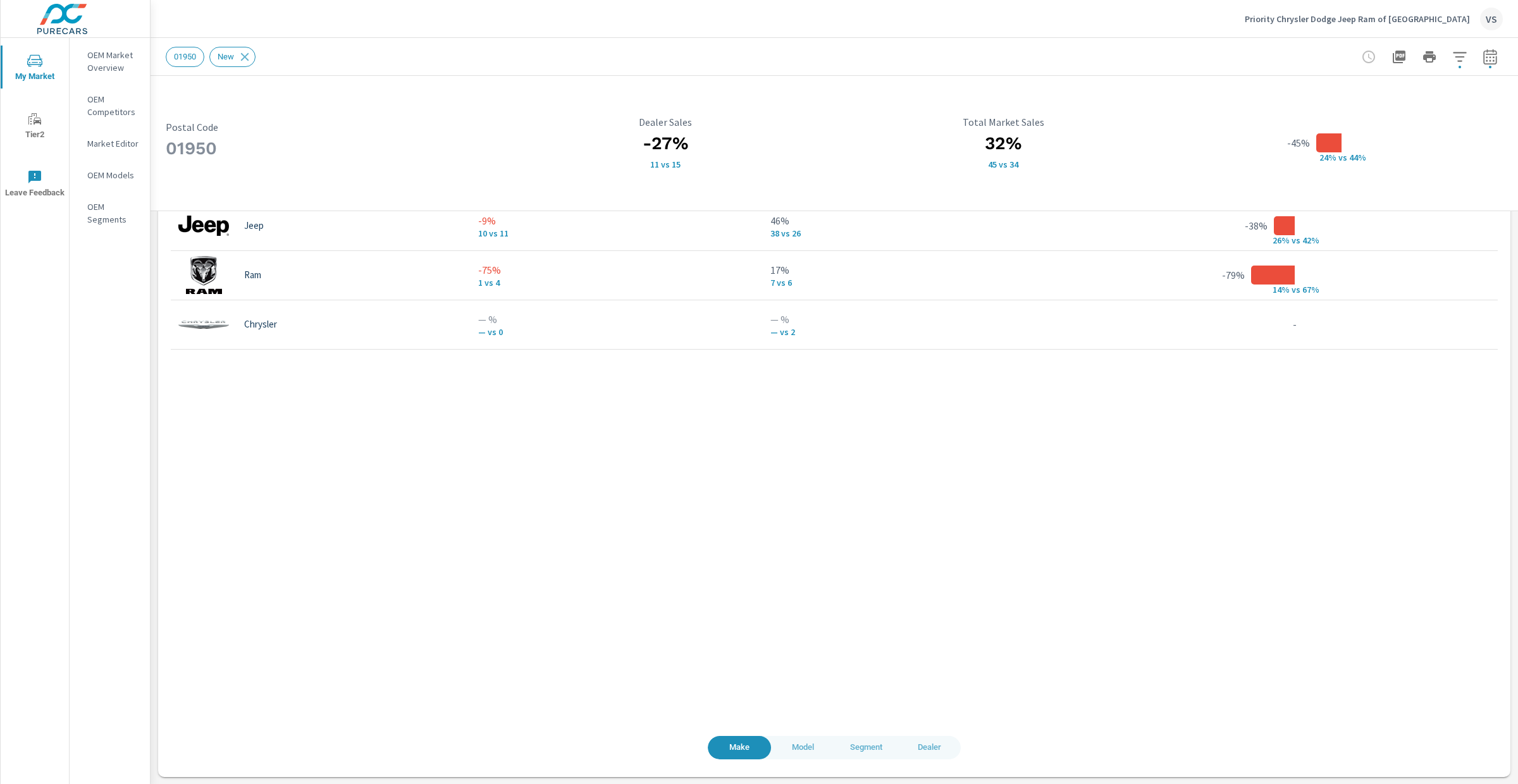 click on "Model" at bounding box center [803, 747] 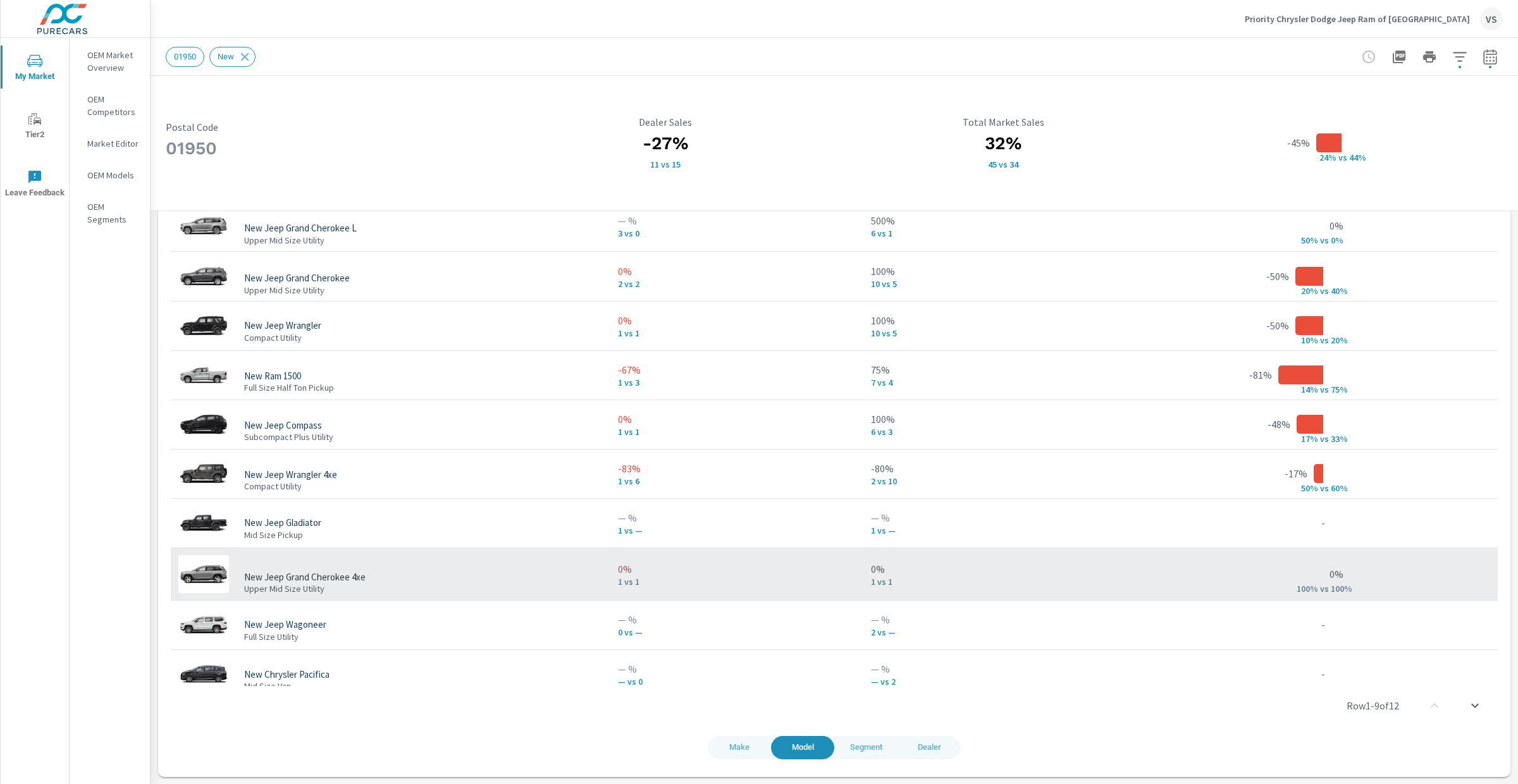 scroll, scrollTop: 0, scrollLeft: 0, axis: both 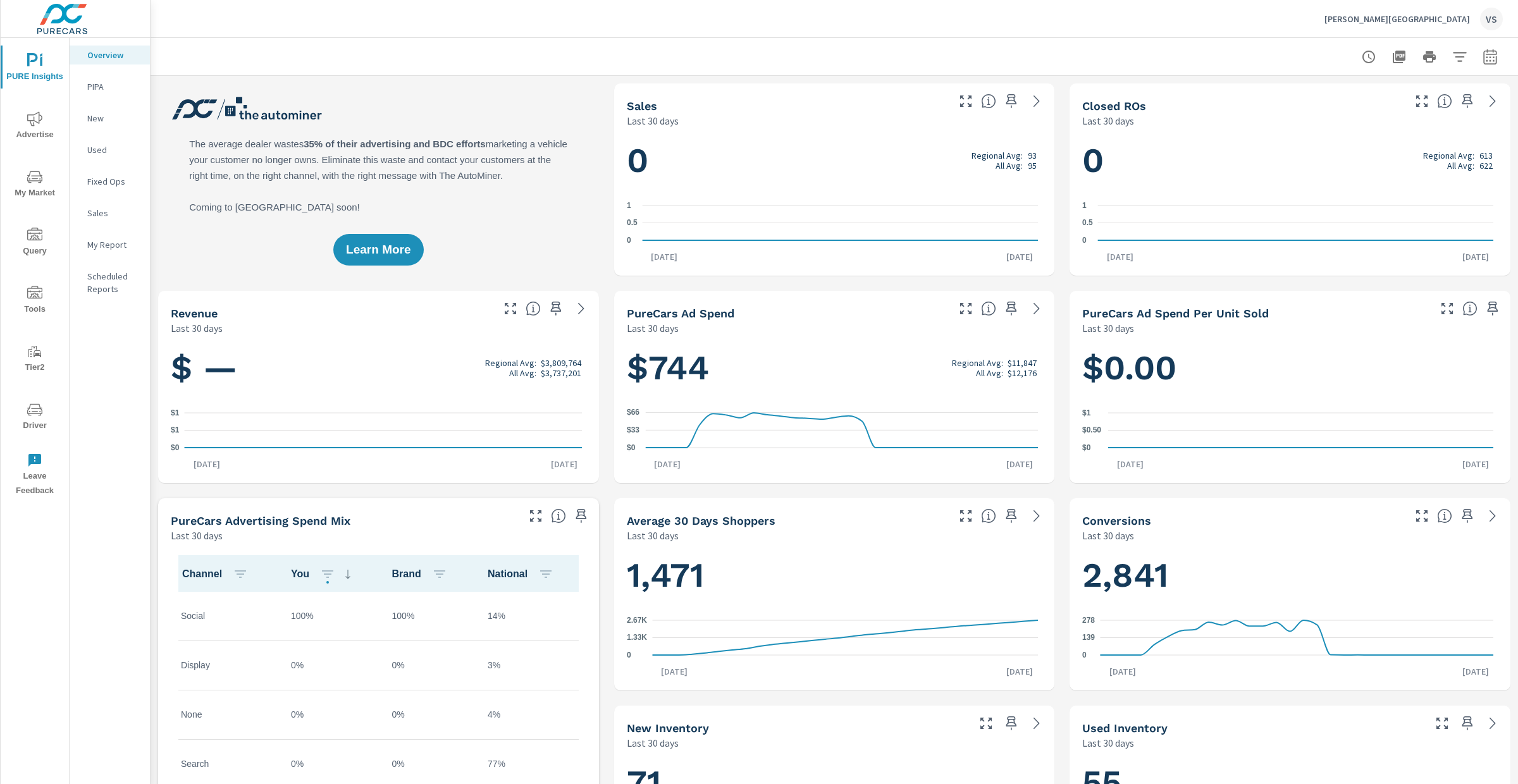 click 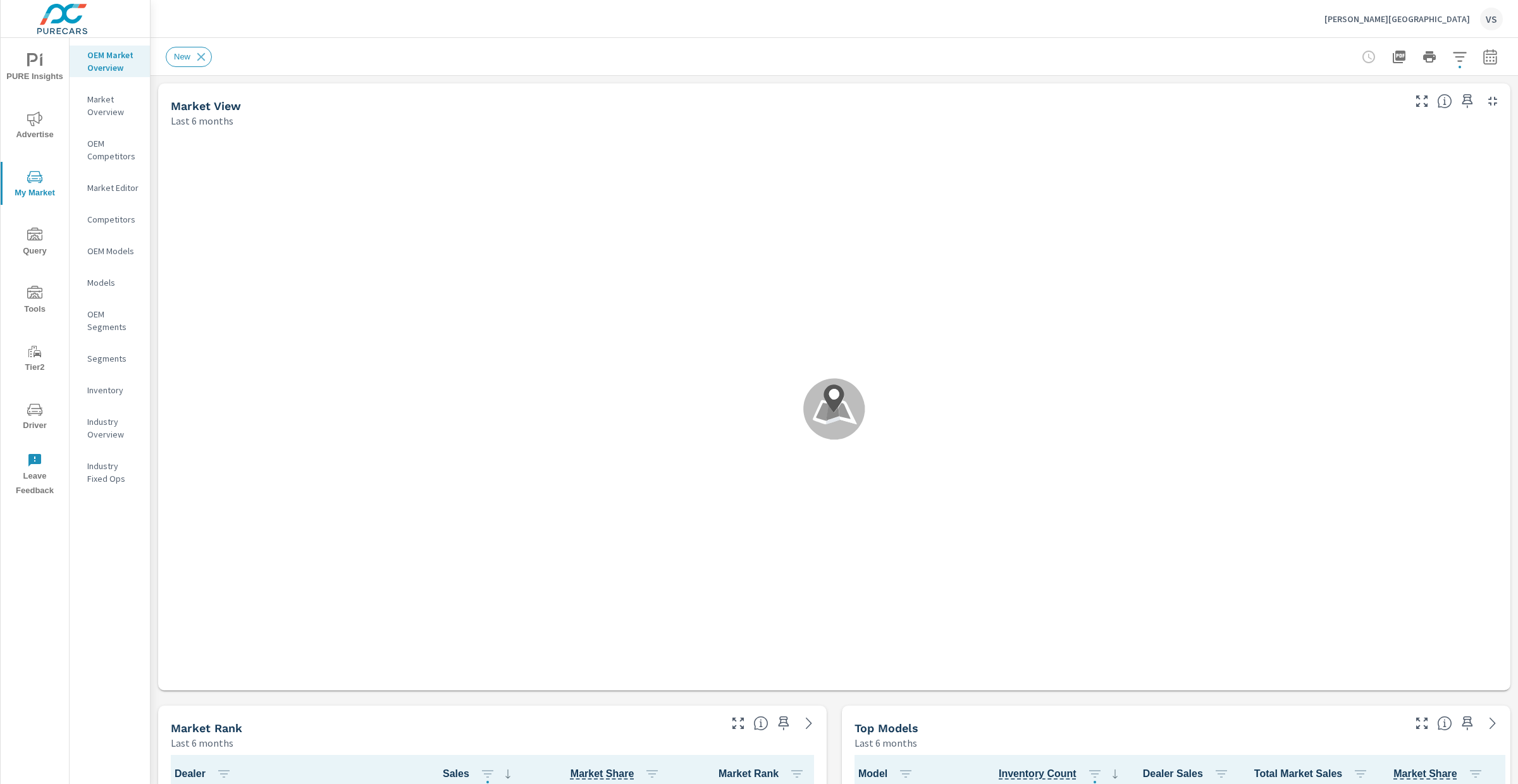 scroll, scrollTop: 1, scrollLeft: 0, axis: vertical 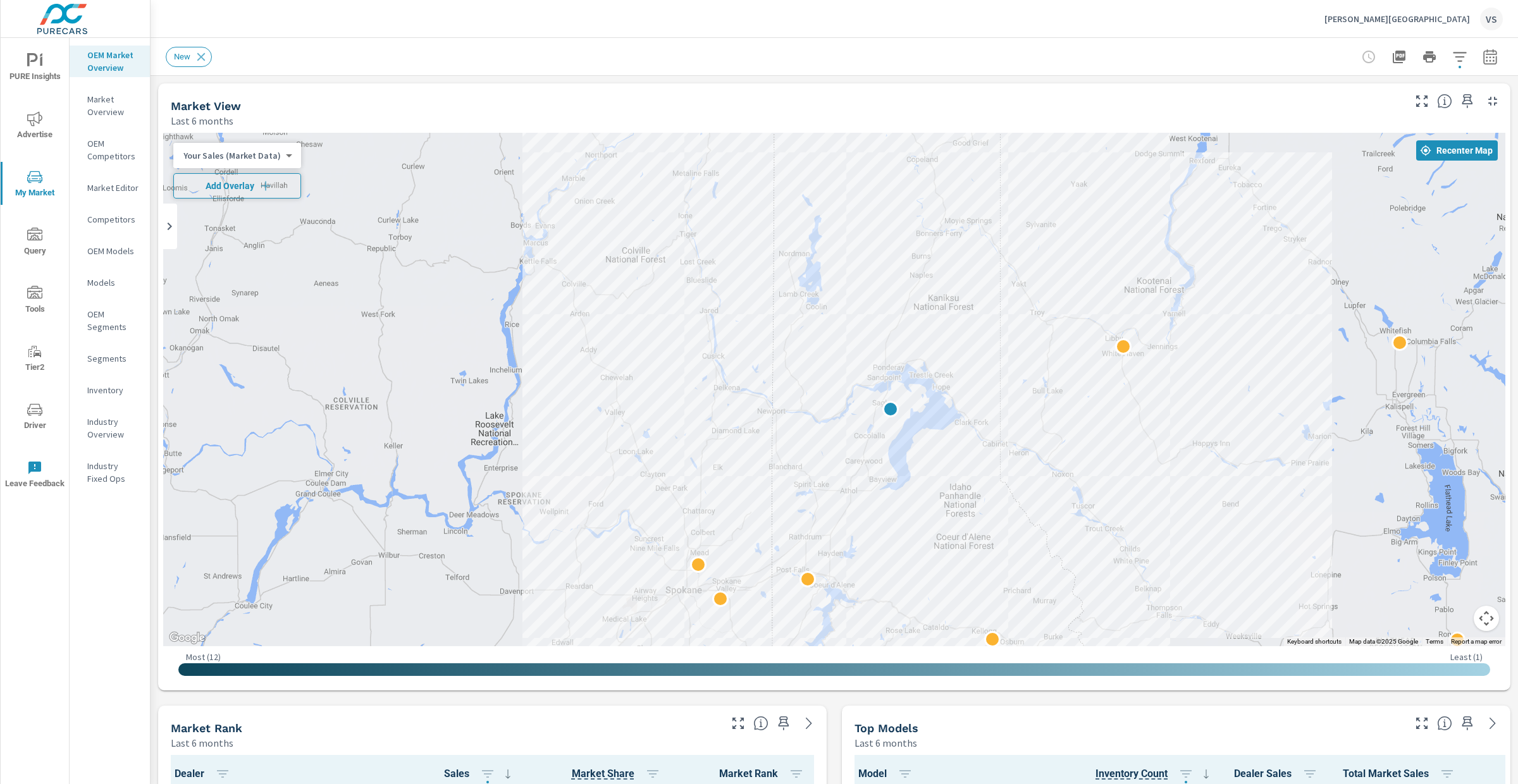click on "Add Overlay" at bounding box center [237, 186] 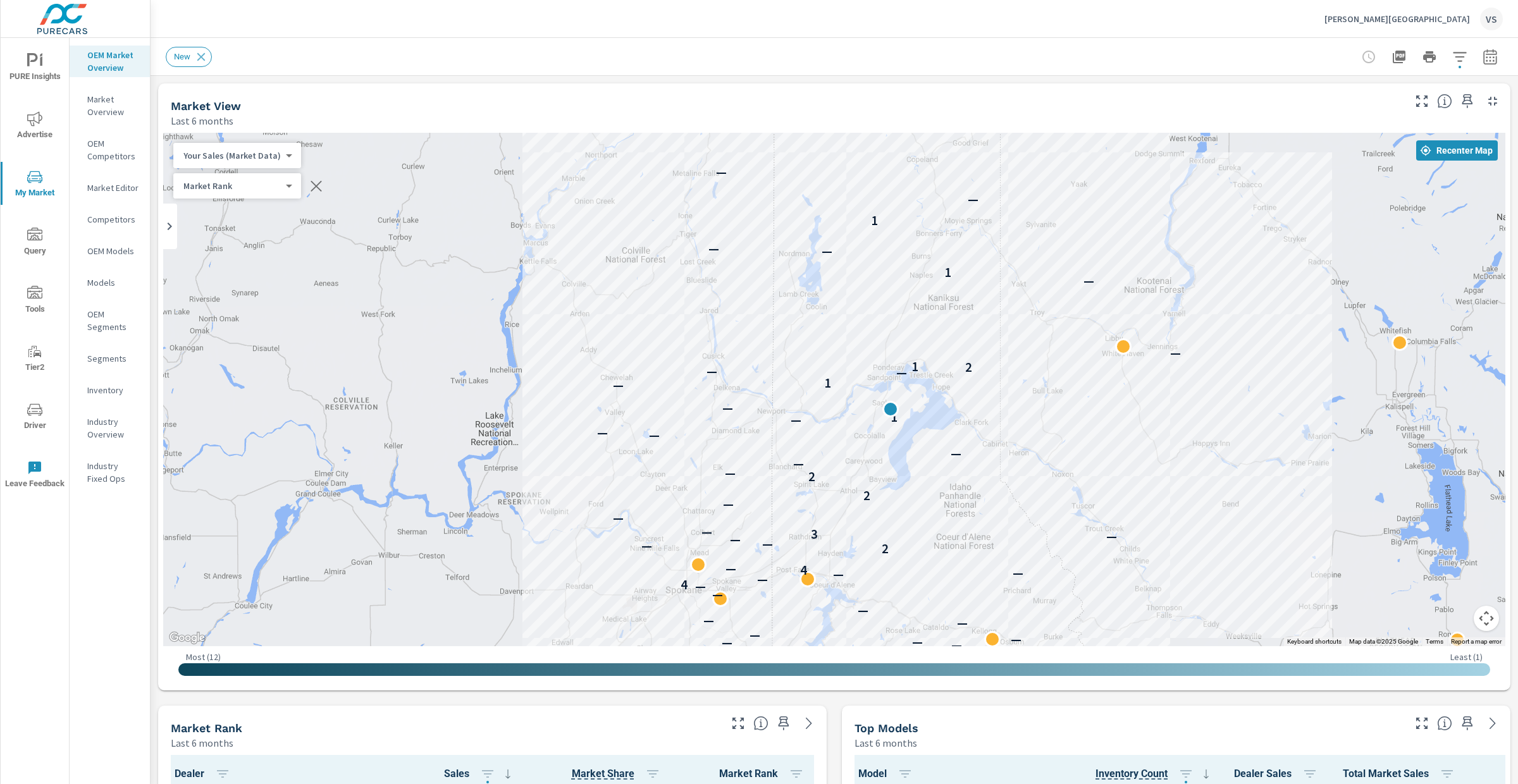 click on "New" at bounding box center (834, 56) 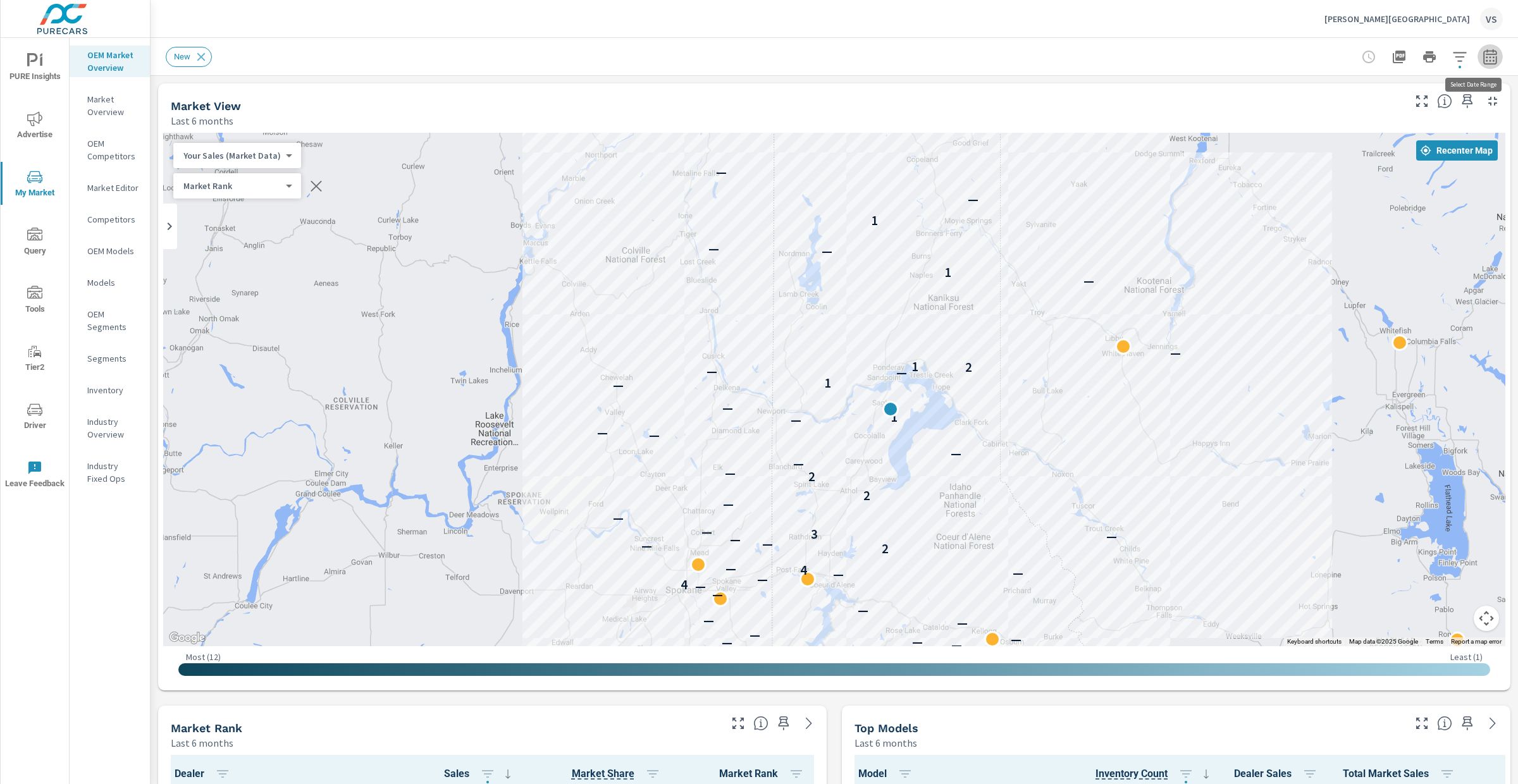 click 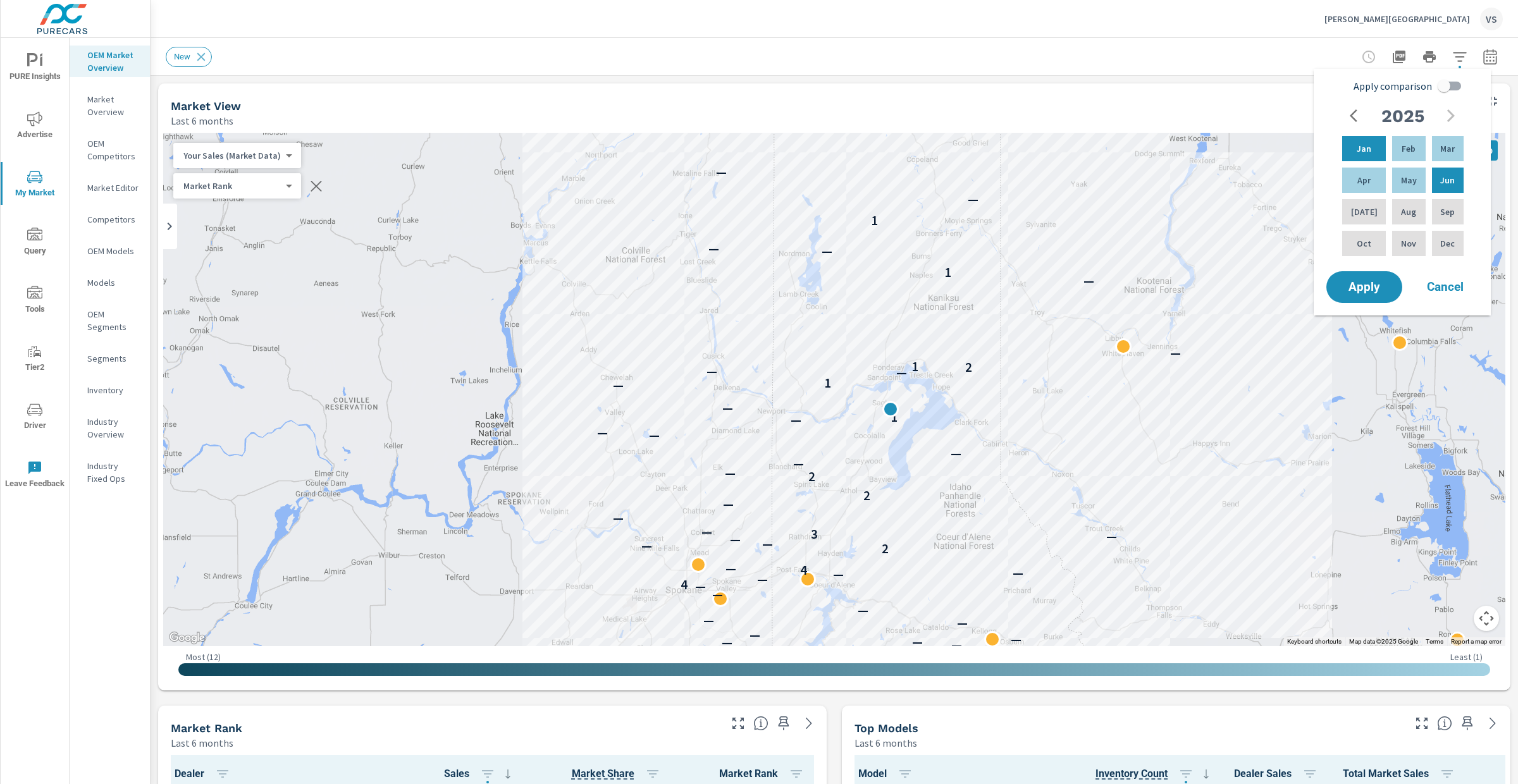 click on "Apply comparison" at bounding box center [1444, 86] 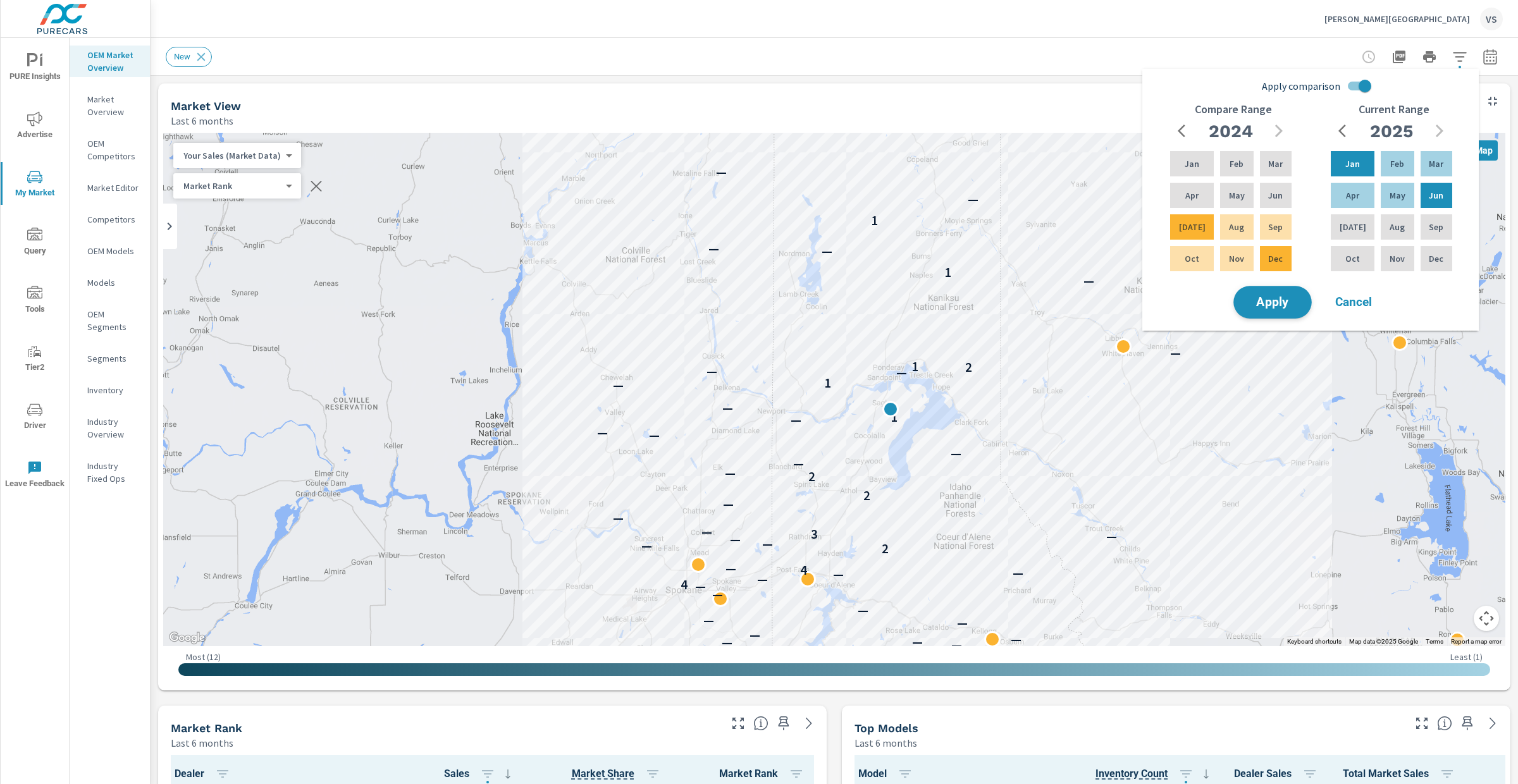 click on "Apply" at bounding box center (1273, 302) 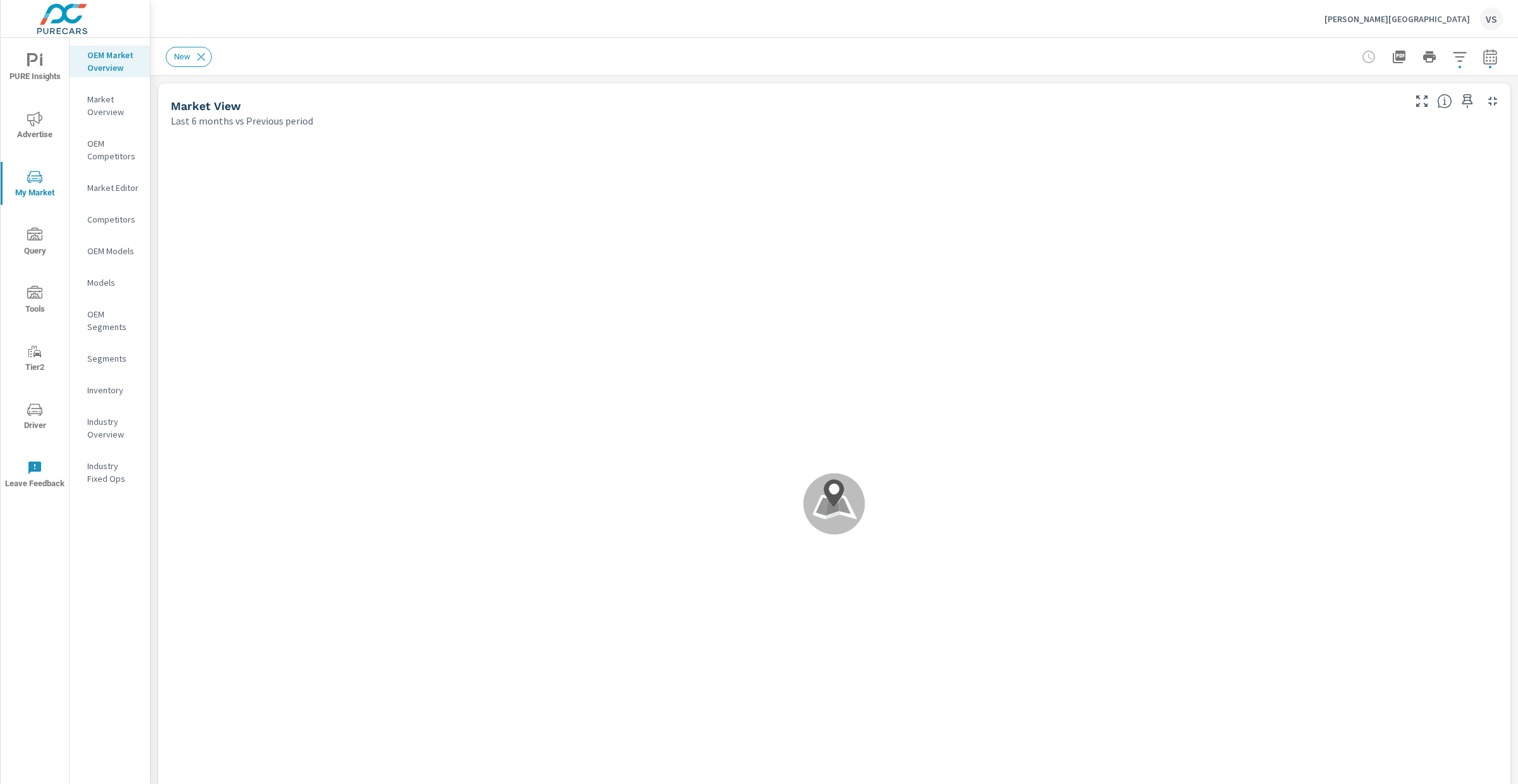 scroll, scrollTop: 1, scrollLeft: 0, axis: vertical 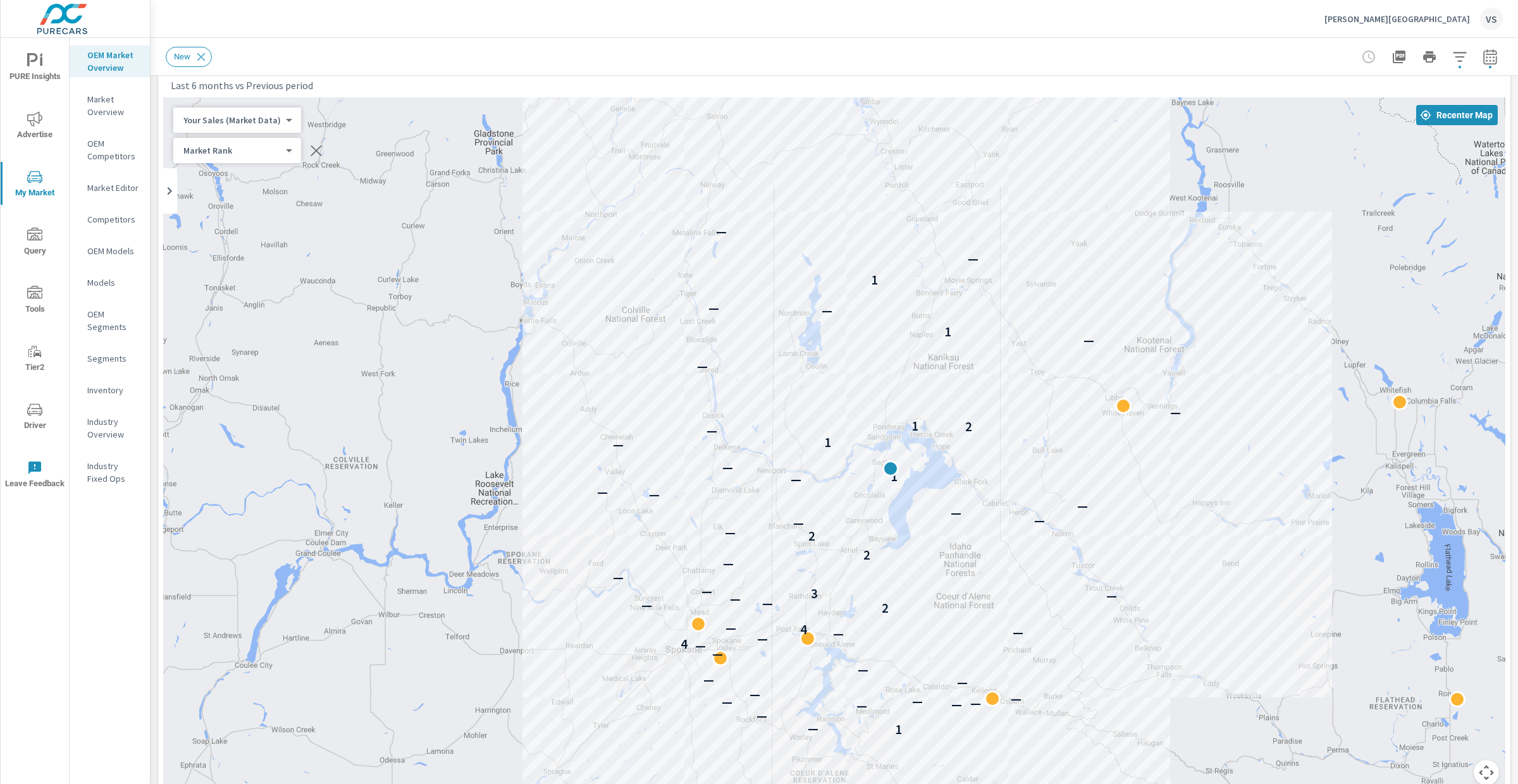 click on "New" at bounding box center (834, 56) 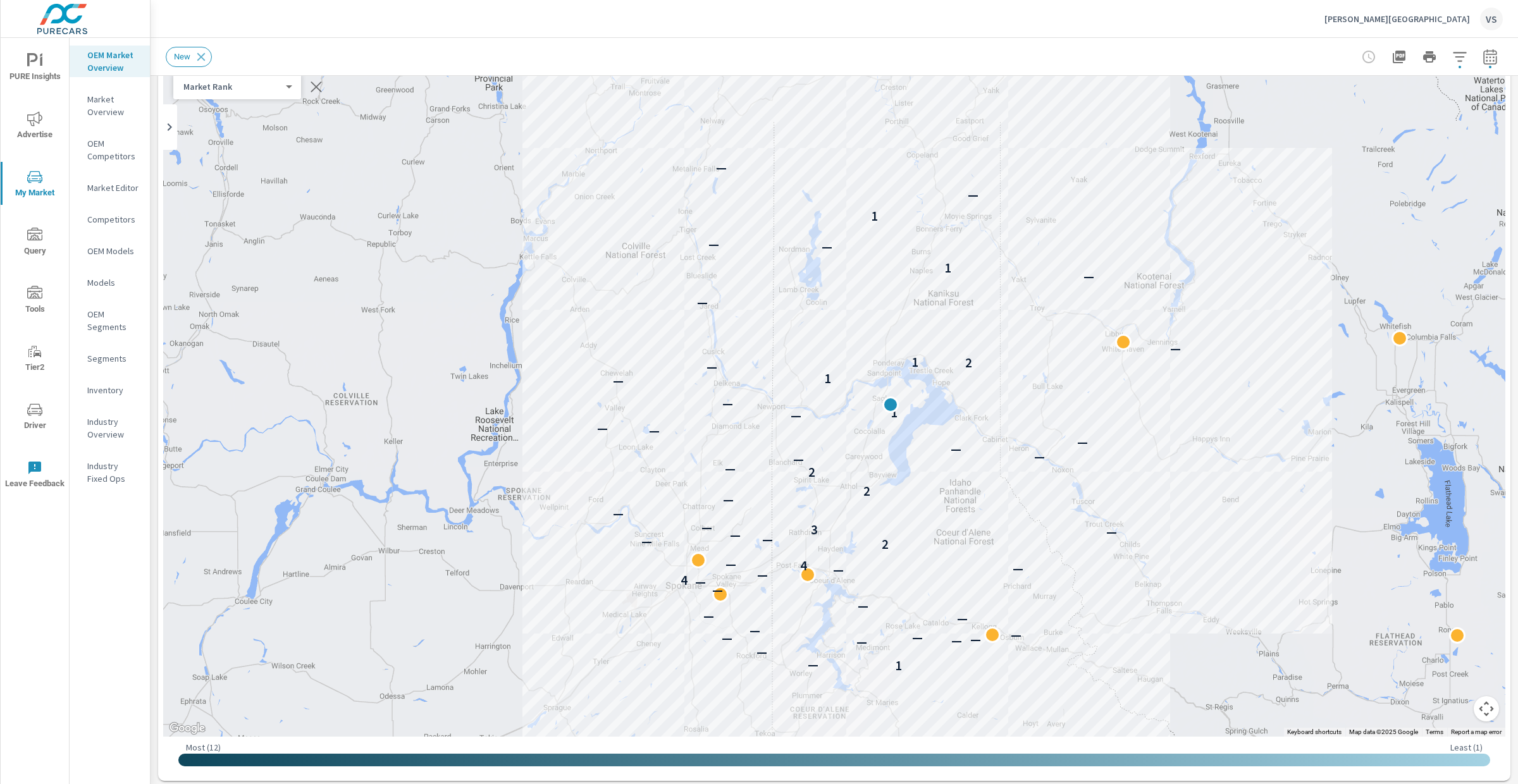 scroll, scrollTop: 100, scrollLeft: 0, axis: vertical 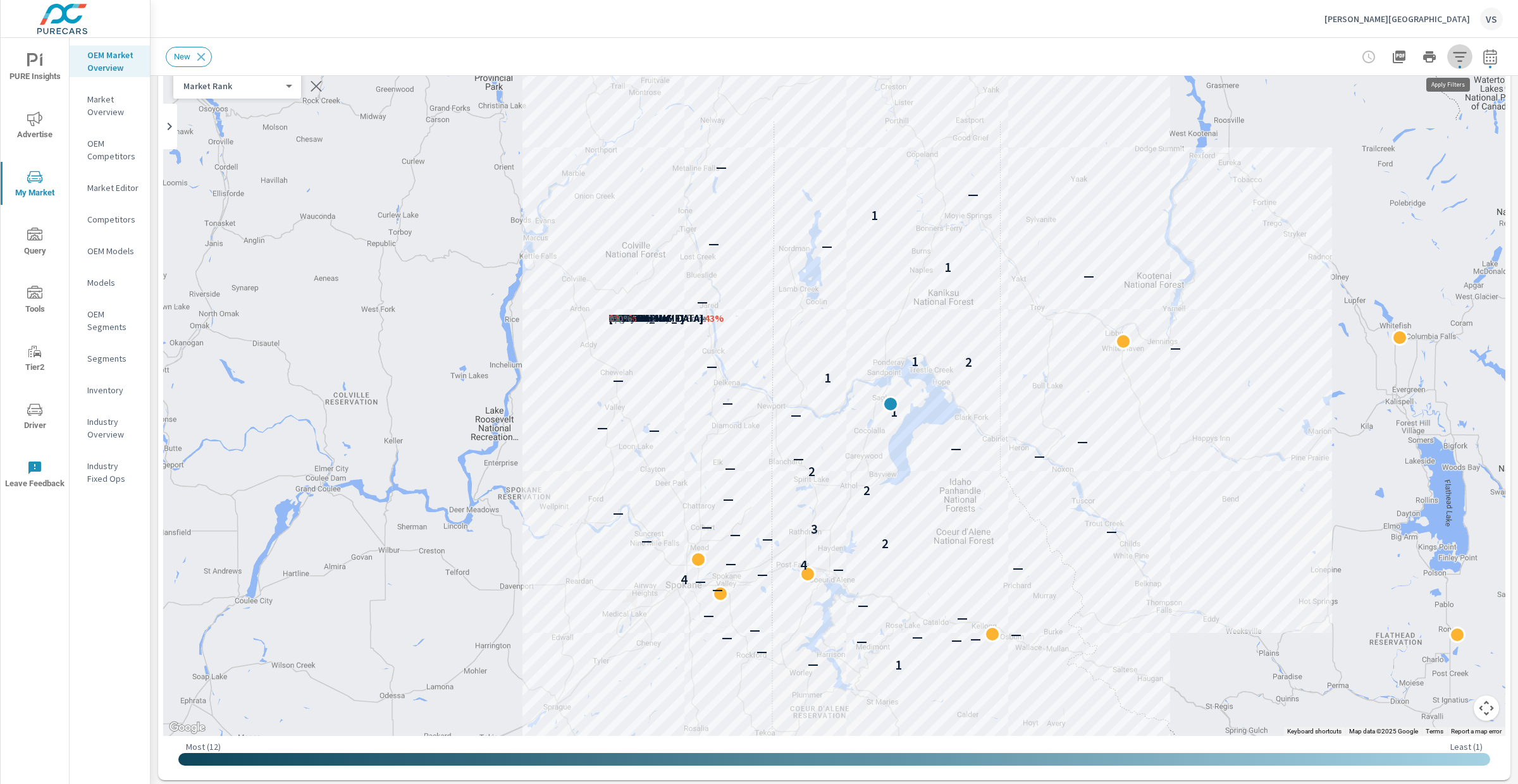 click 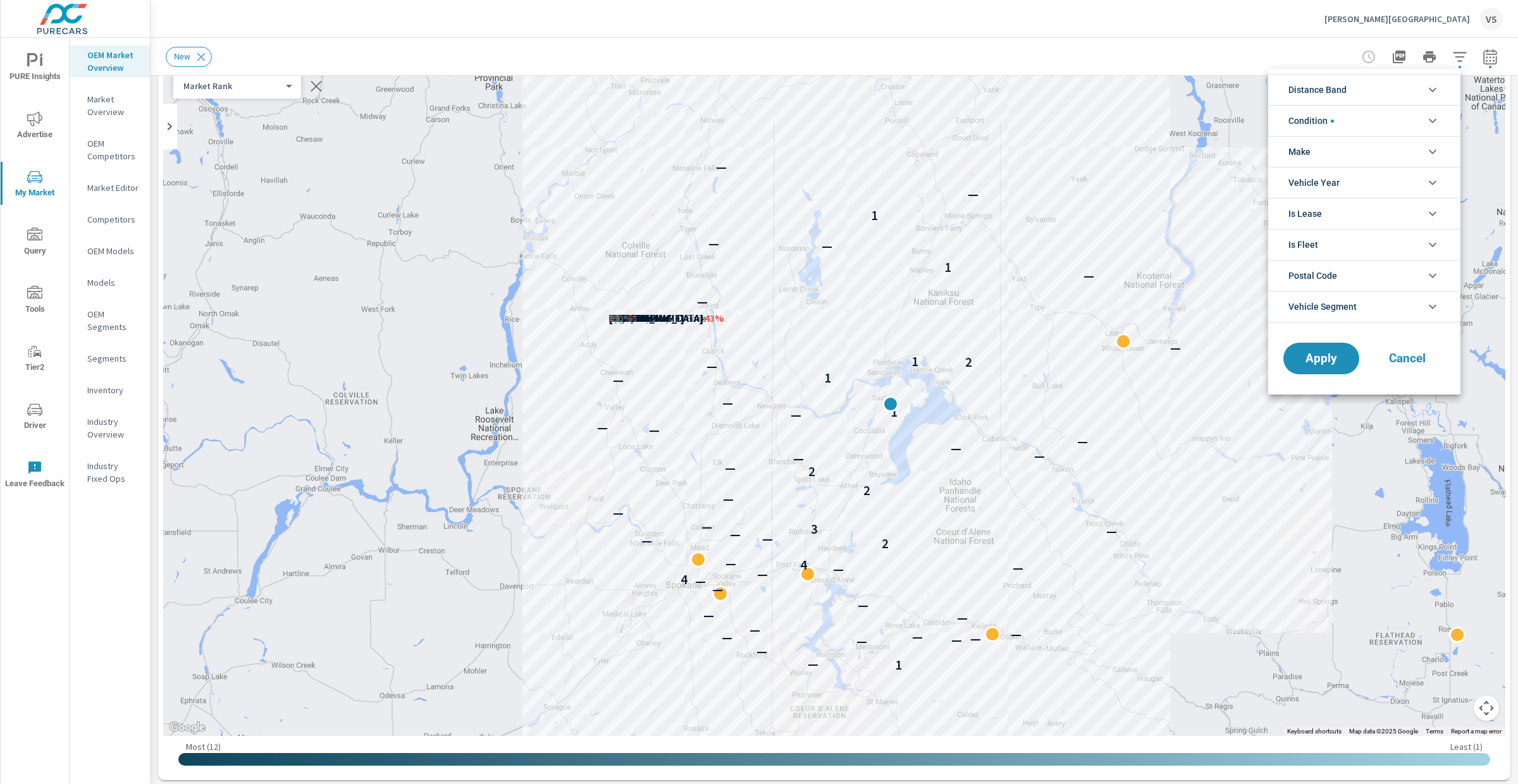 click on "Make" at bounding box center (1364, 151) 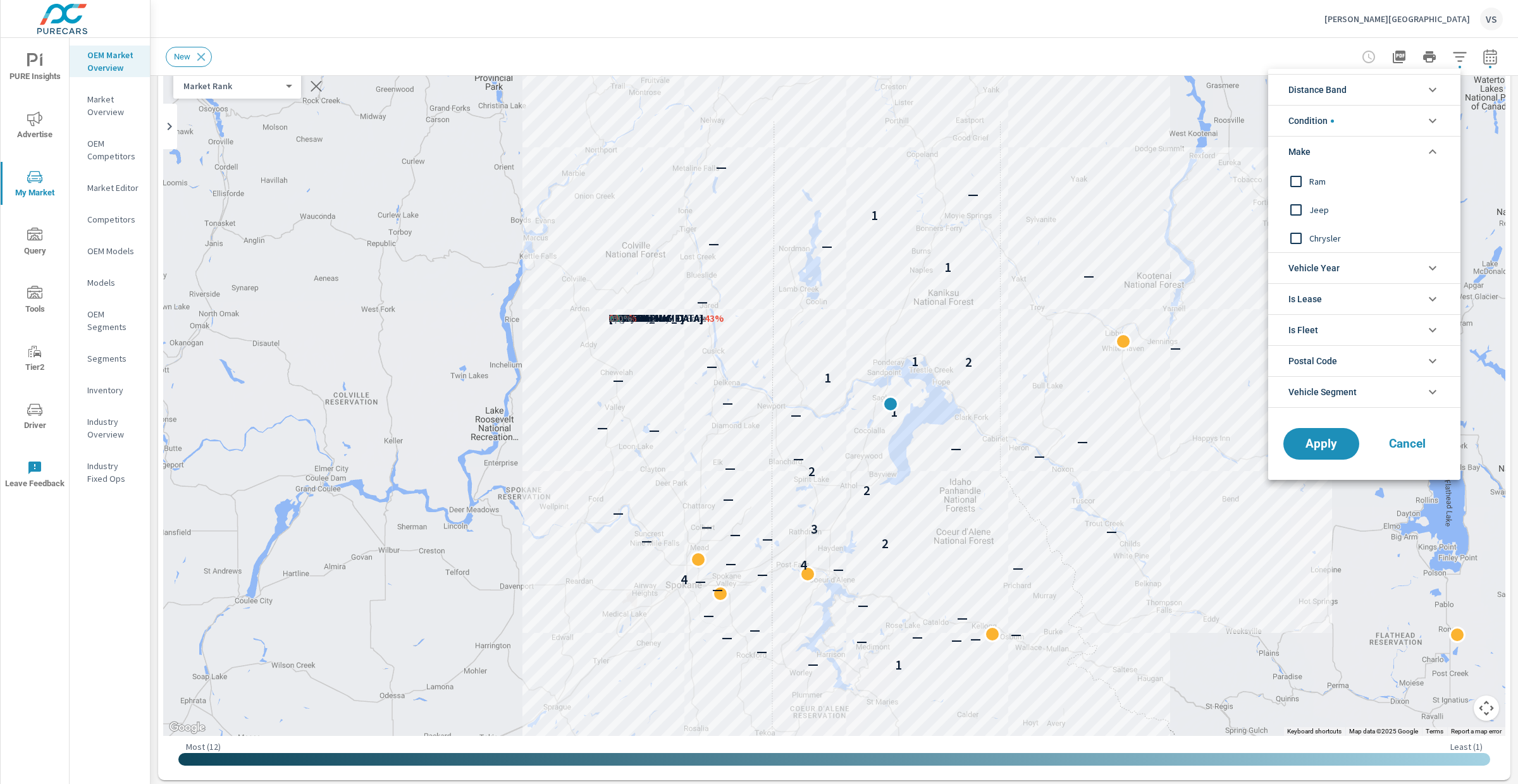 click at bounding box center [759, 392] 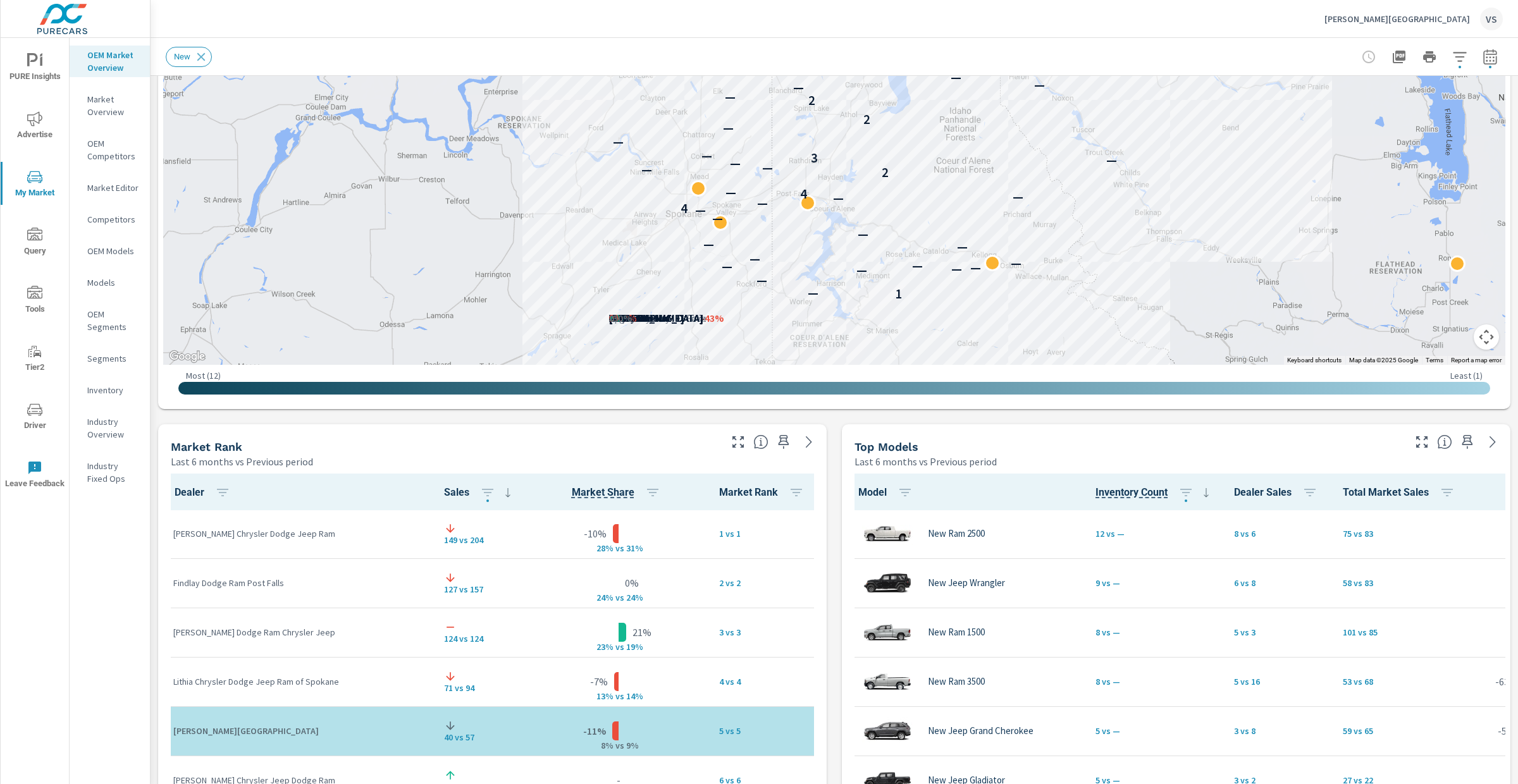 scroll, scrollTop: 482, scrollLeft: 0, axis: vertical 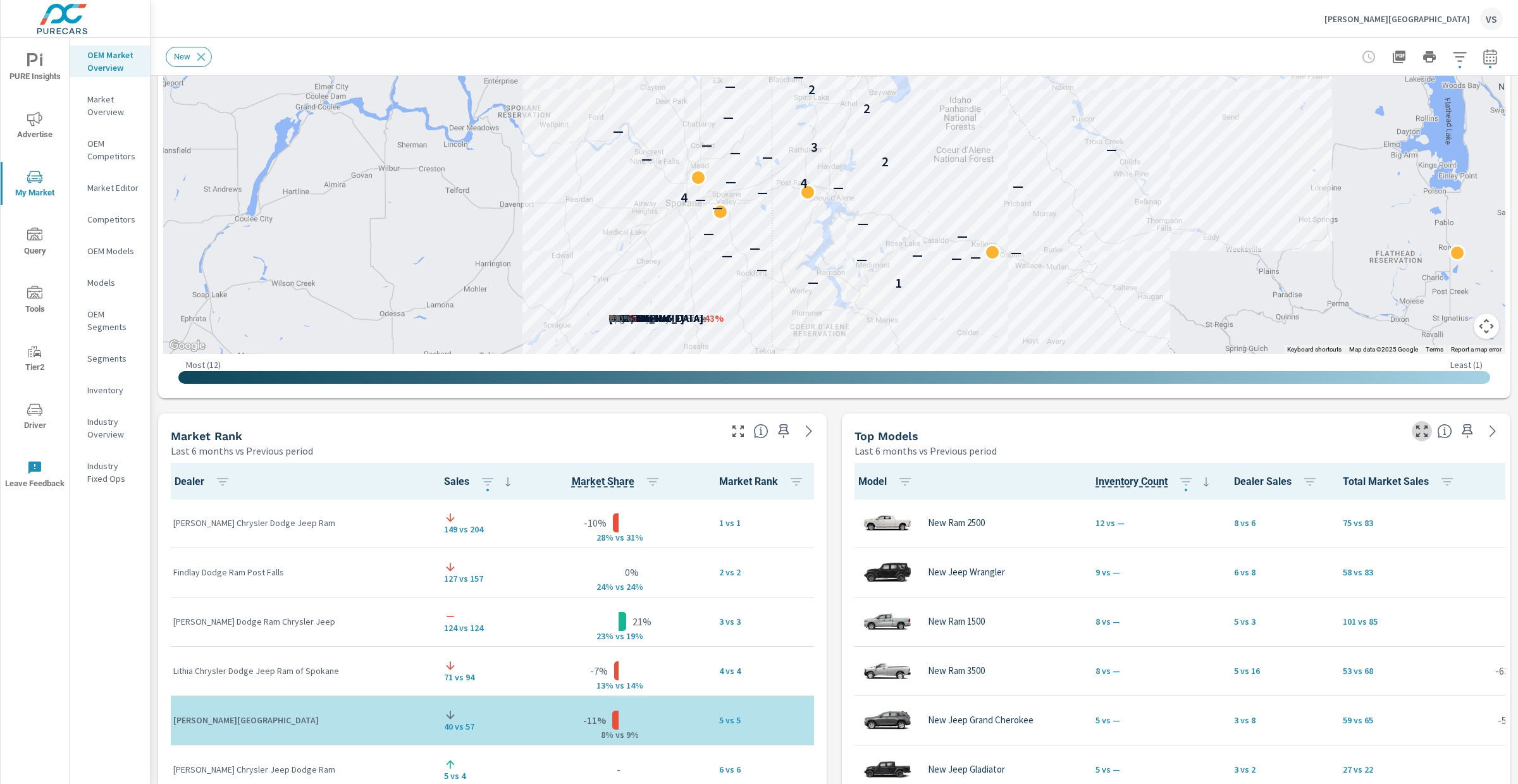 click at bounding box center (1422, 431) 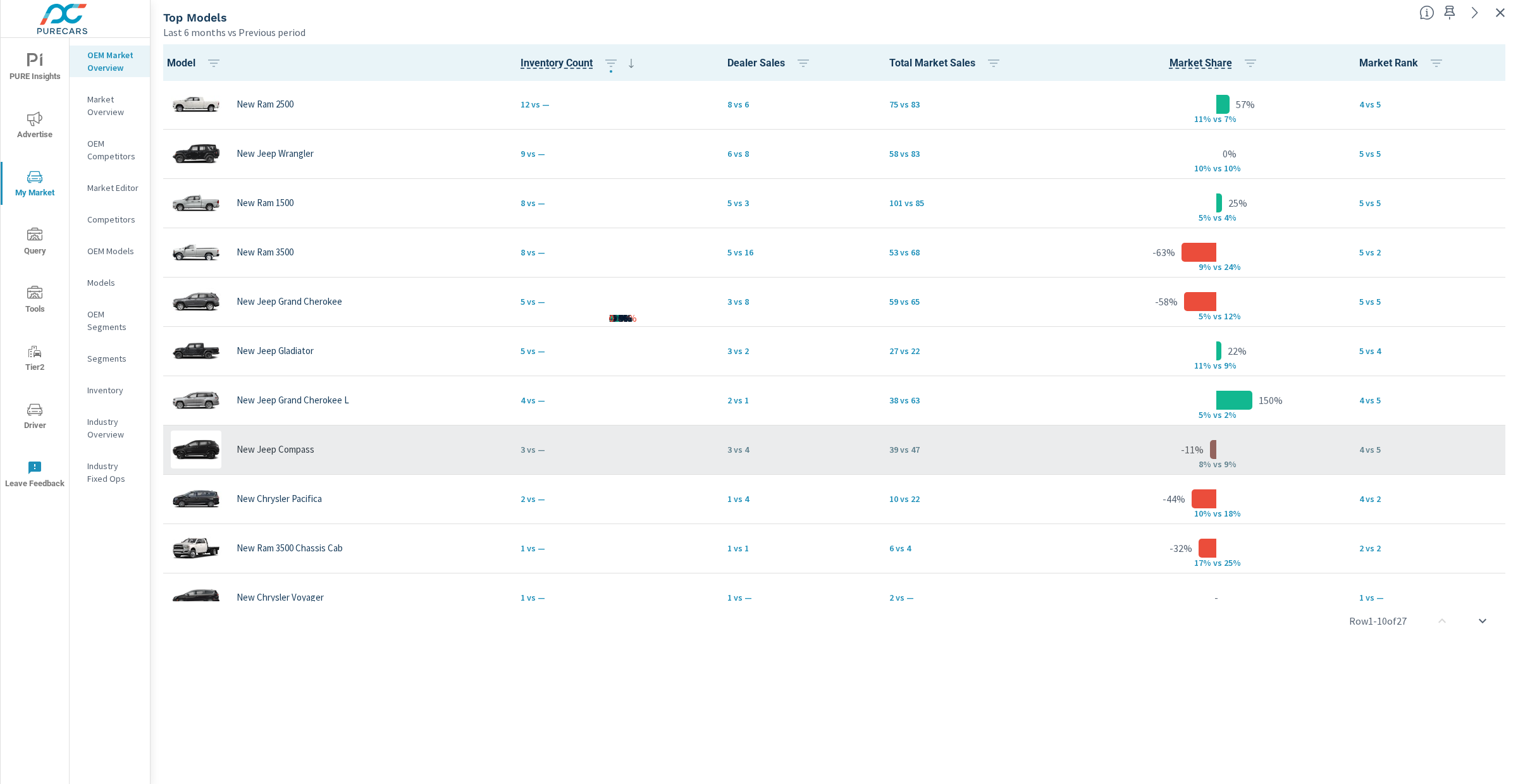 scroll, scrollTop: 0, scrollLeft: 0, axis: both 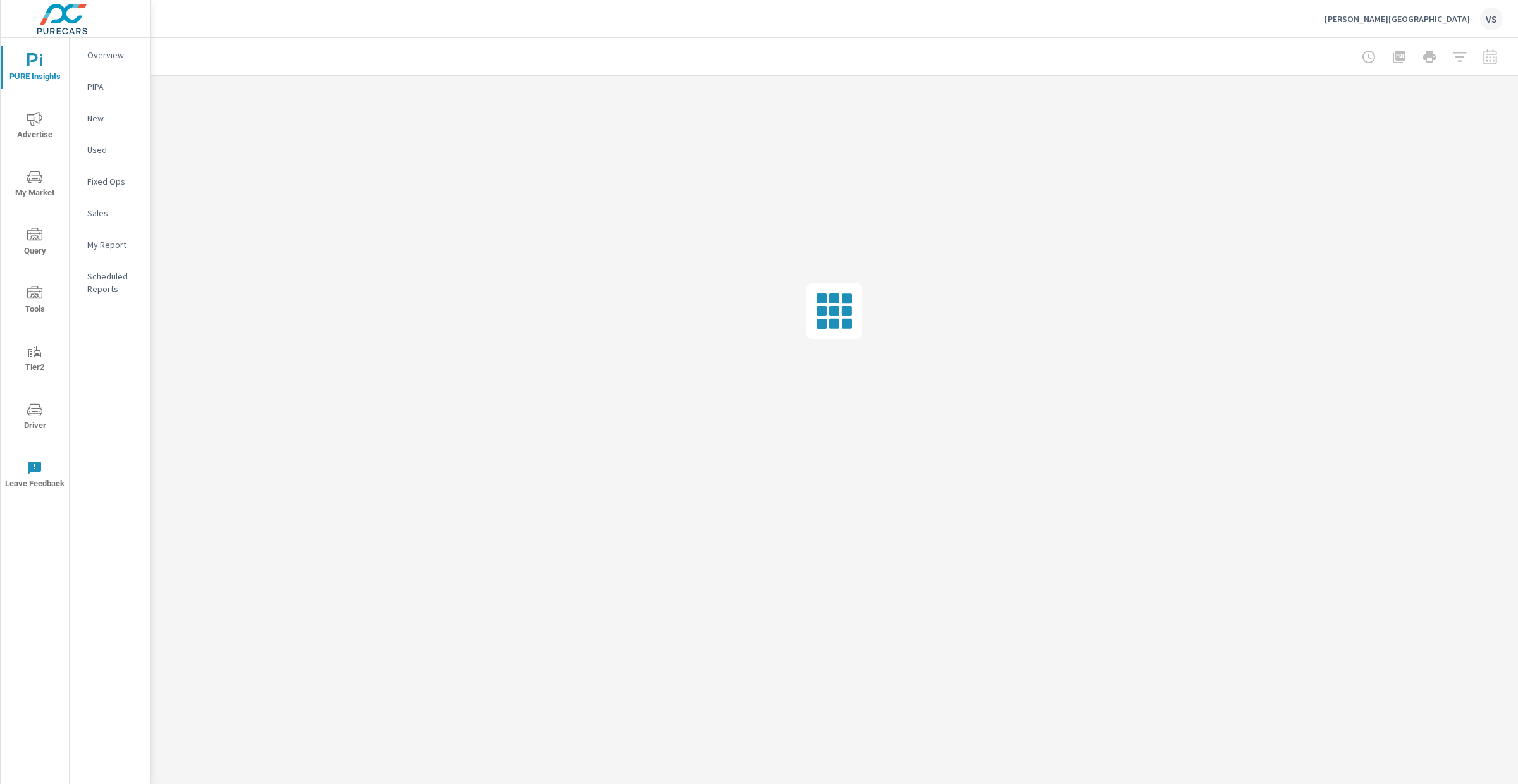 click 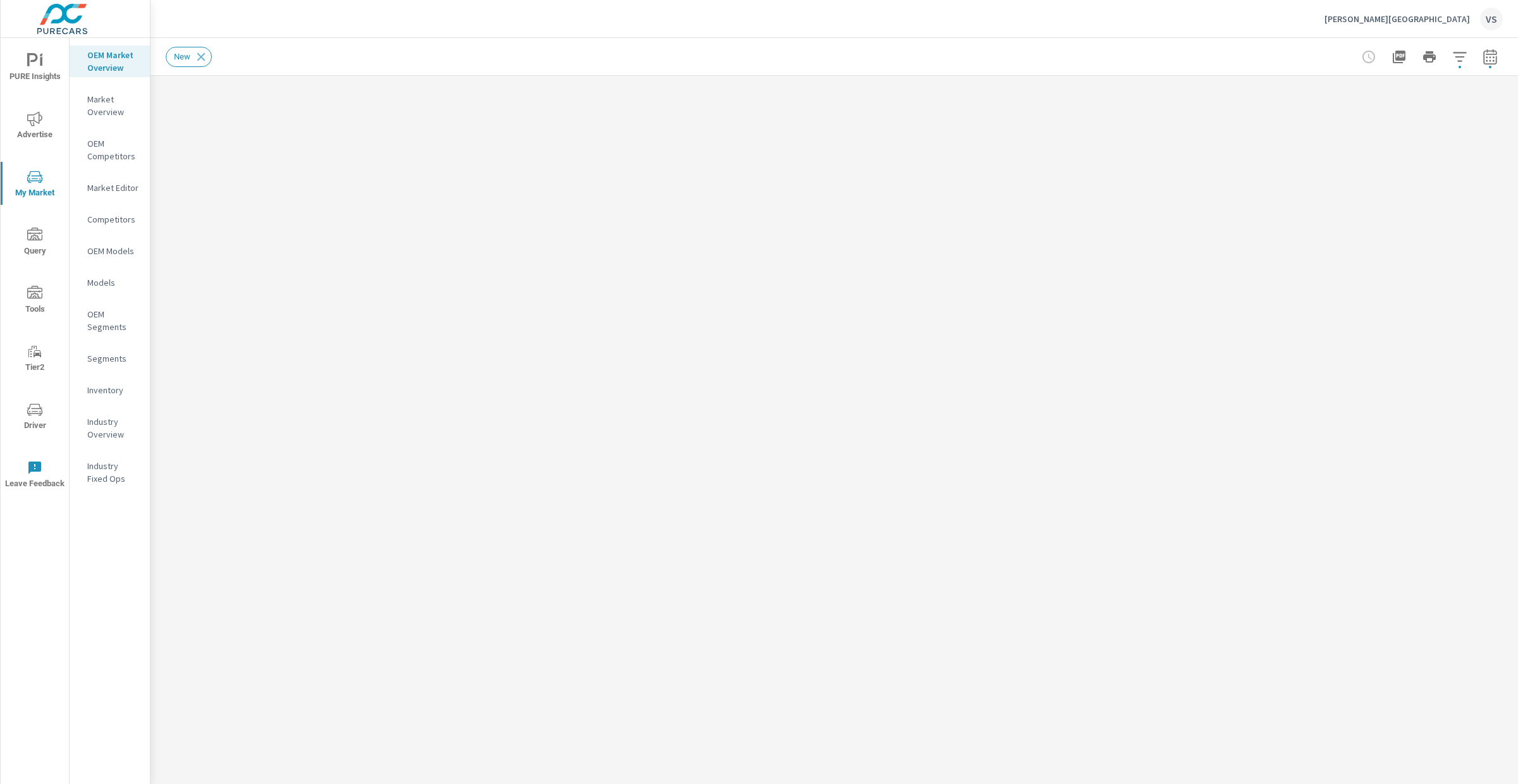 click on "New" at bounding box center (746, 57) 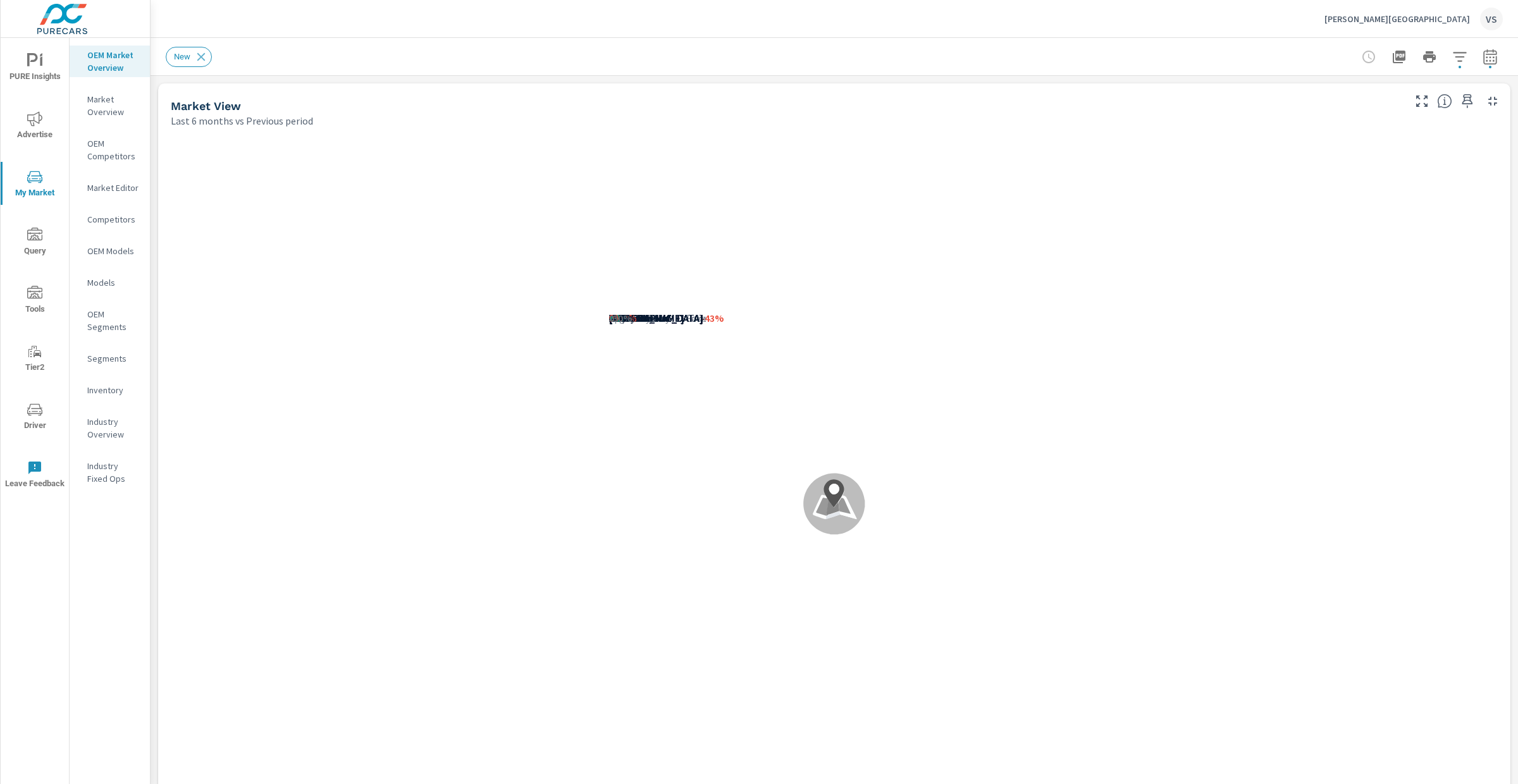 scroll, scrollTop: 508, scrollLeft: 0, axis: vertical 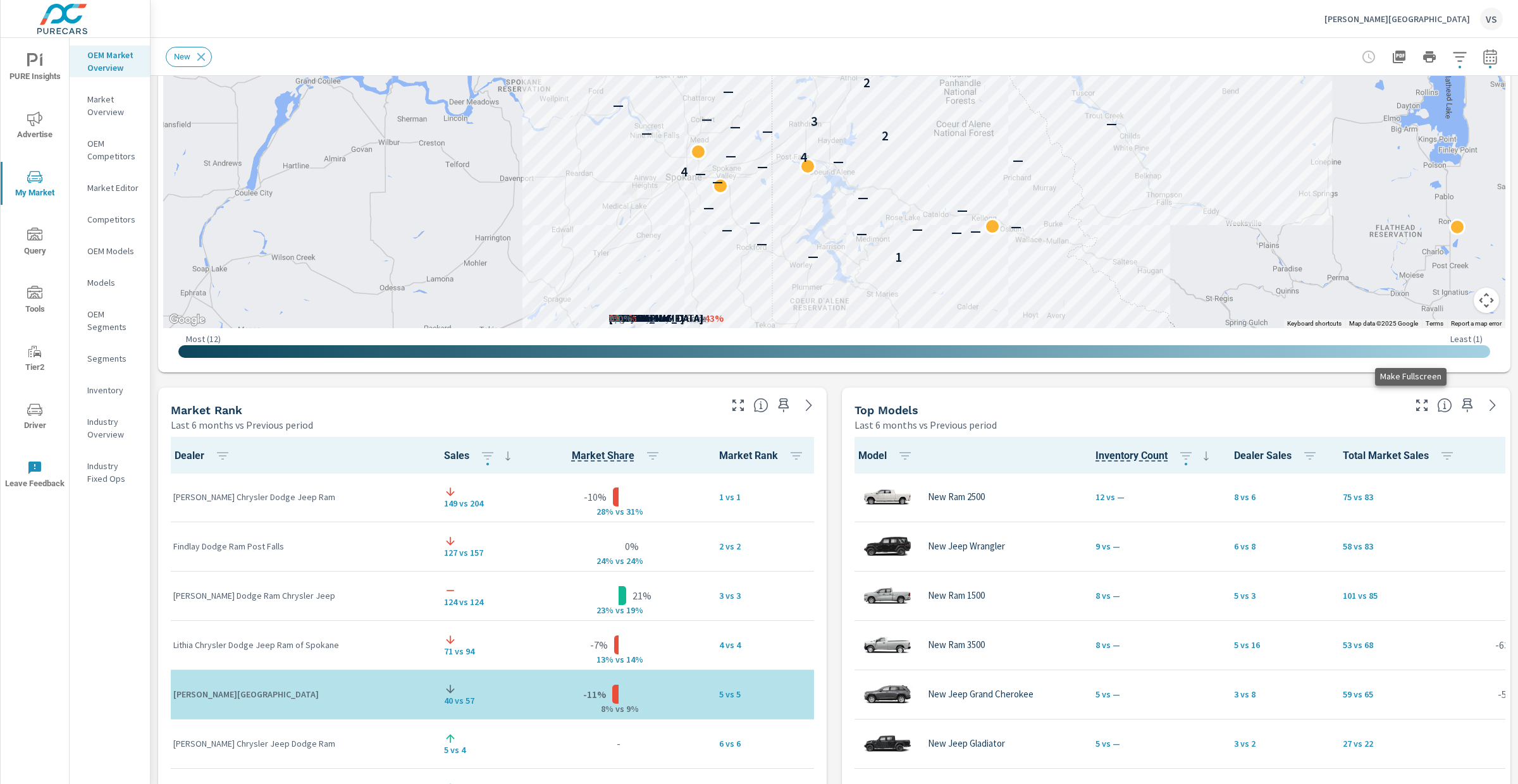 click 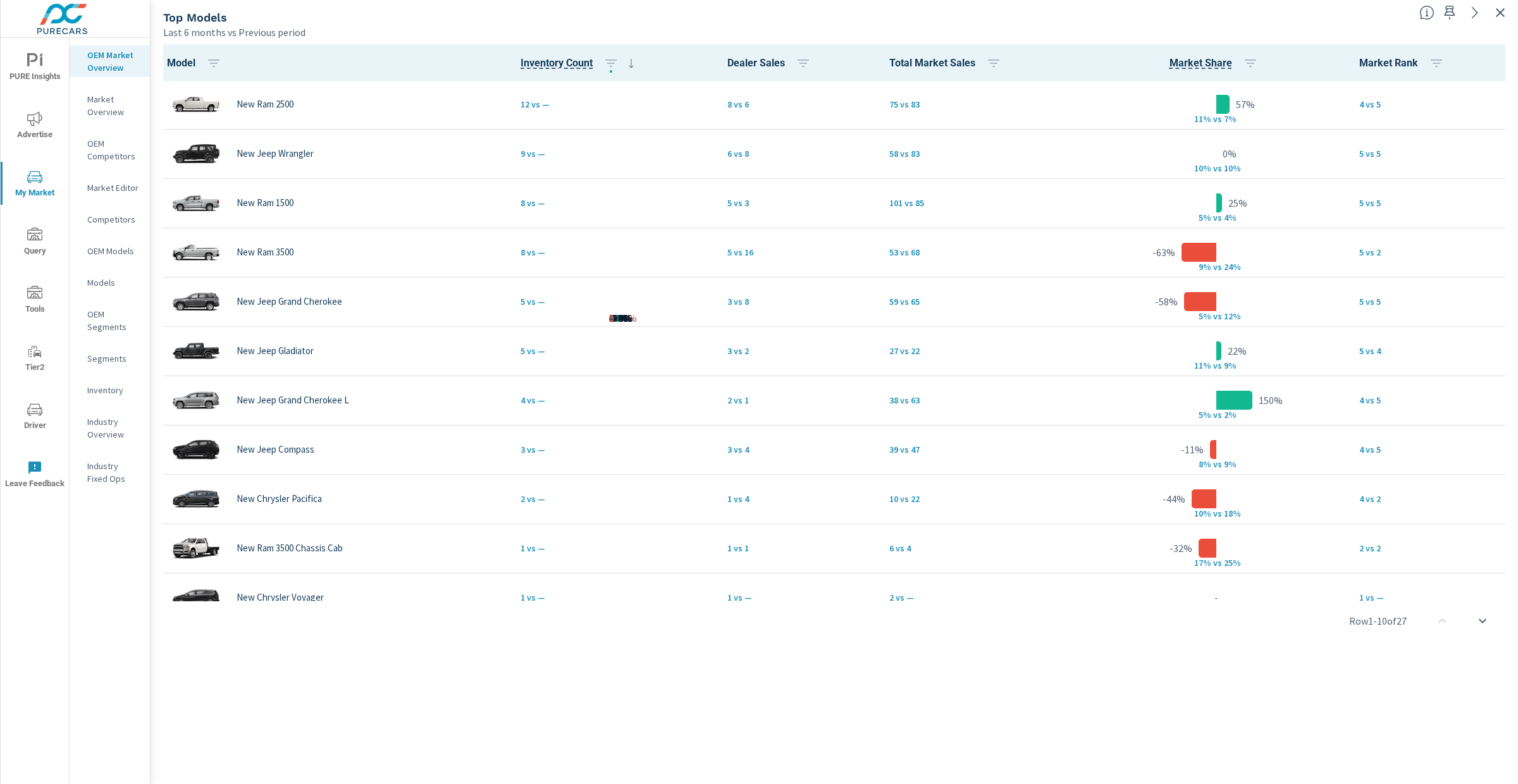scroll, scrollTop: 0, scrollLeft: 0, axis: both 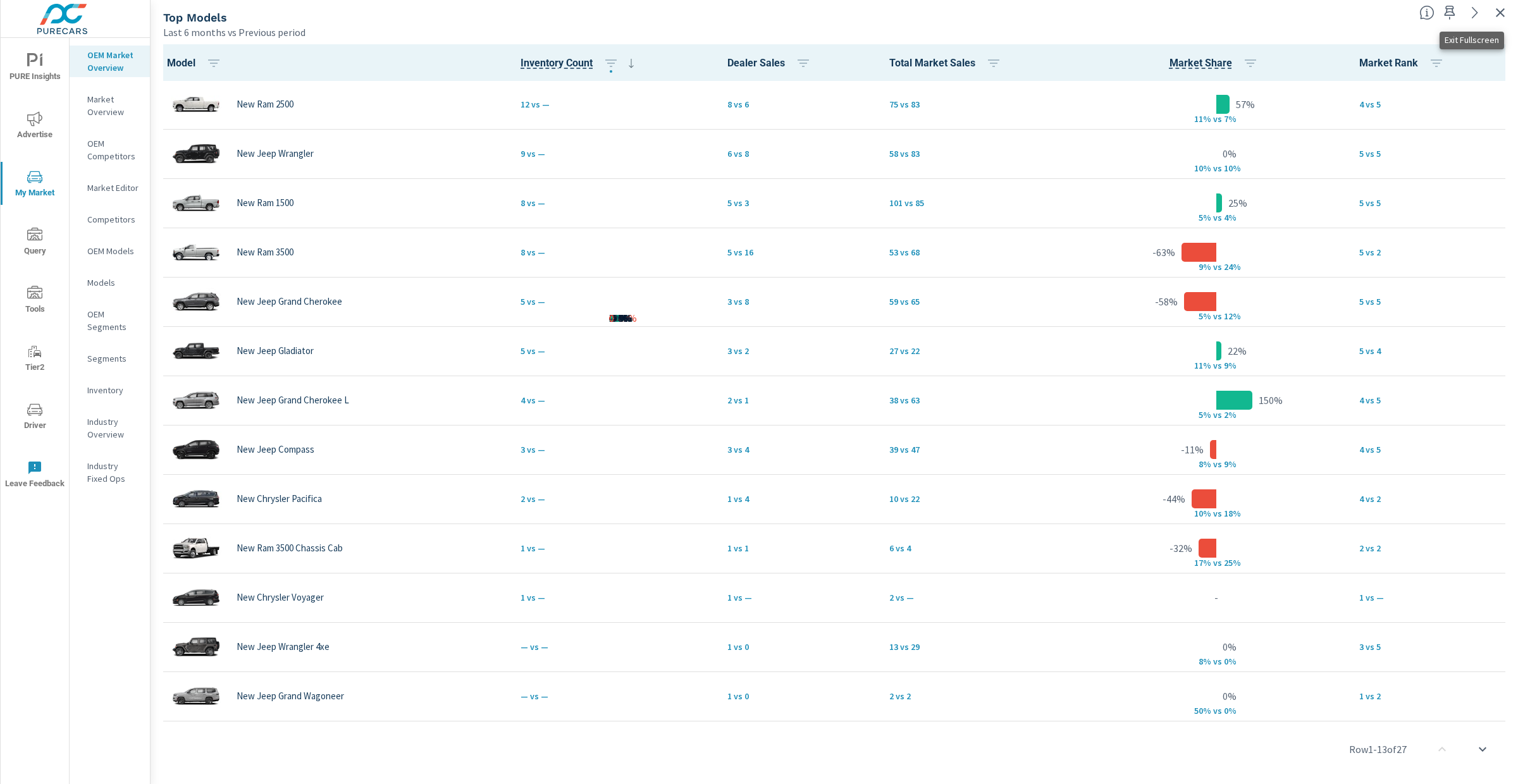 click 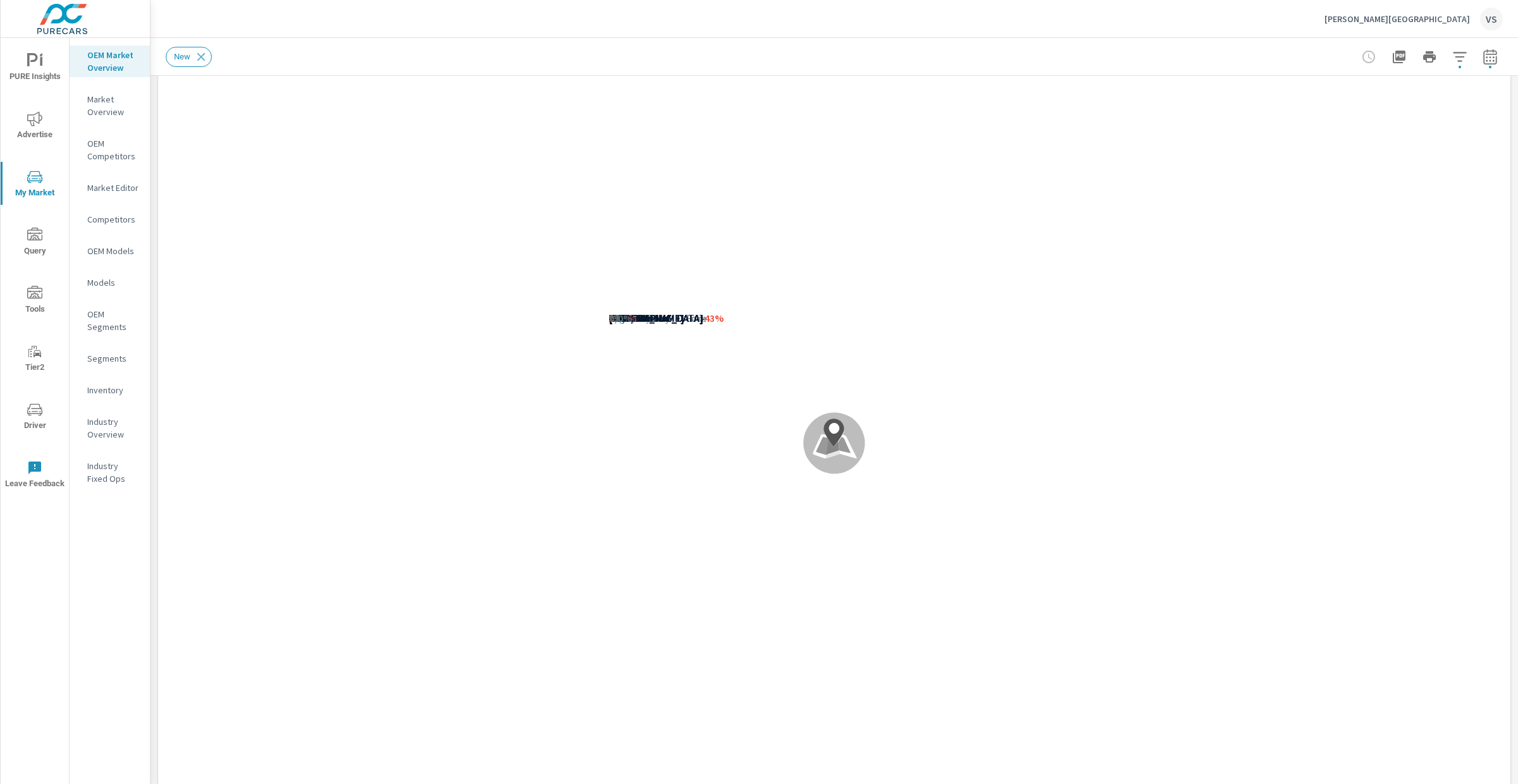 scroll, scrollTop: 429, scrollLeft: 0, axis: vertical 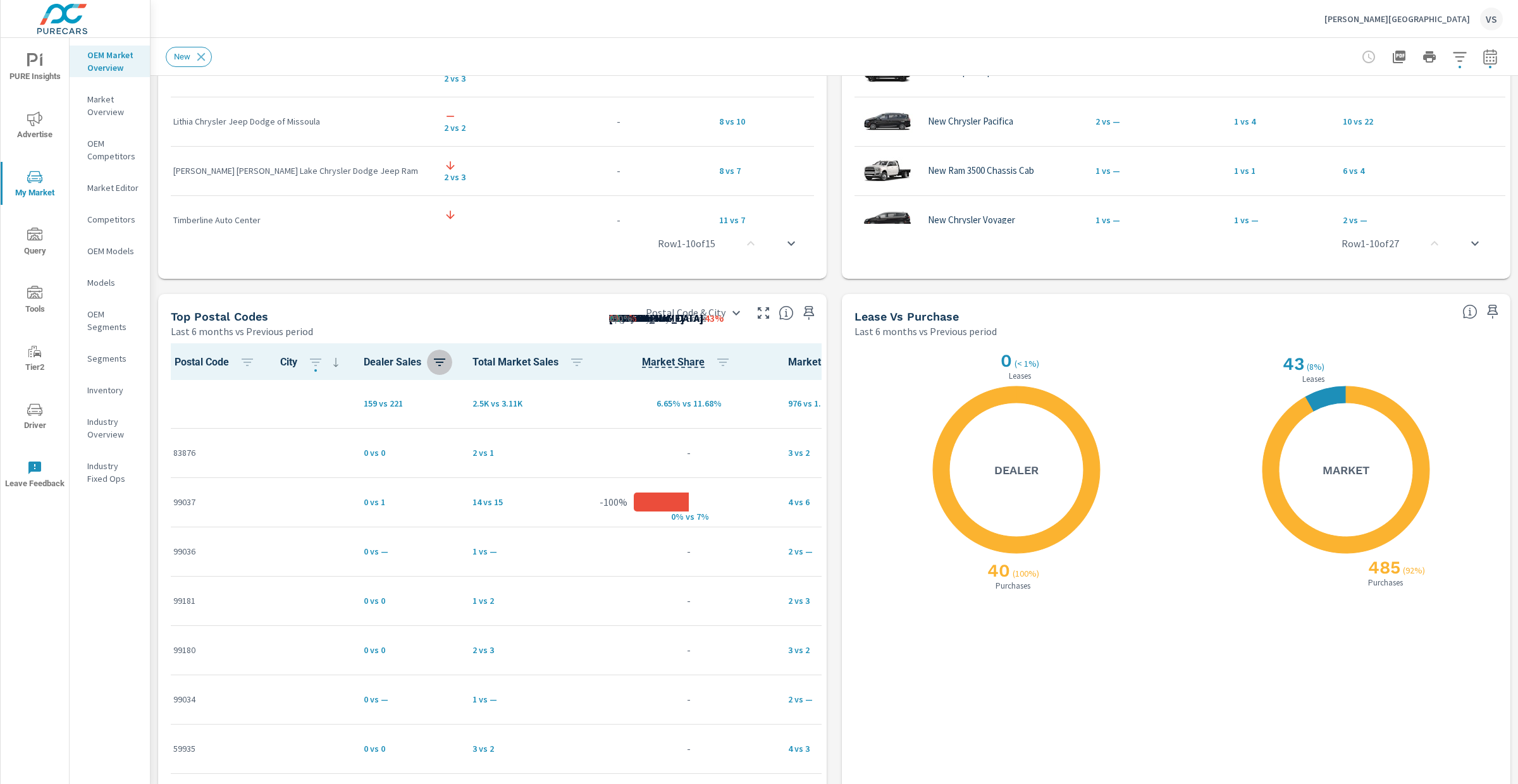 click at bounding box center (440, 362) 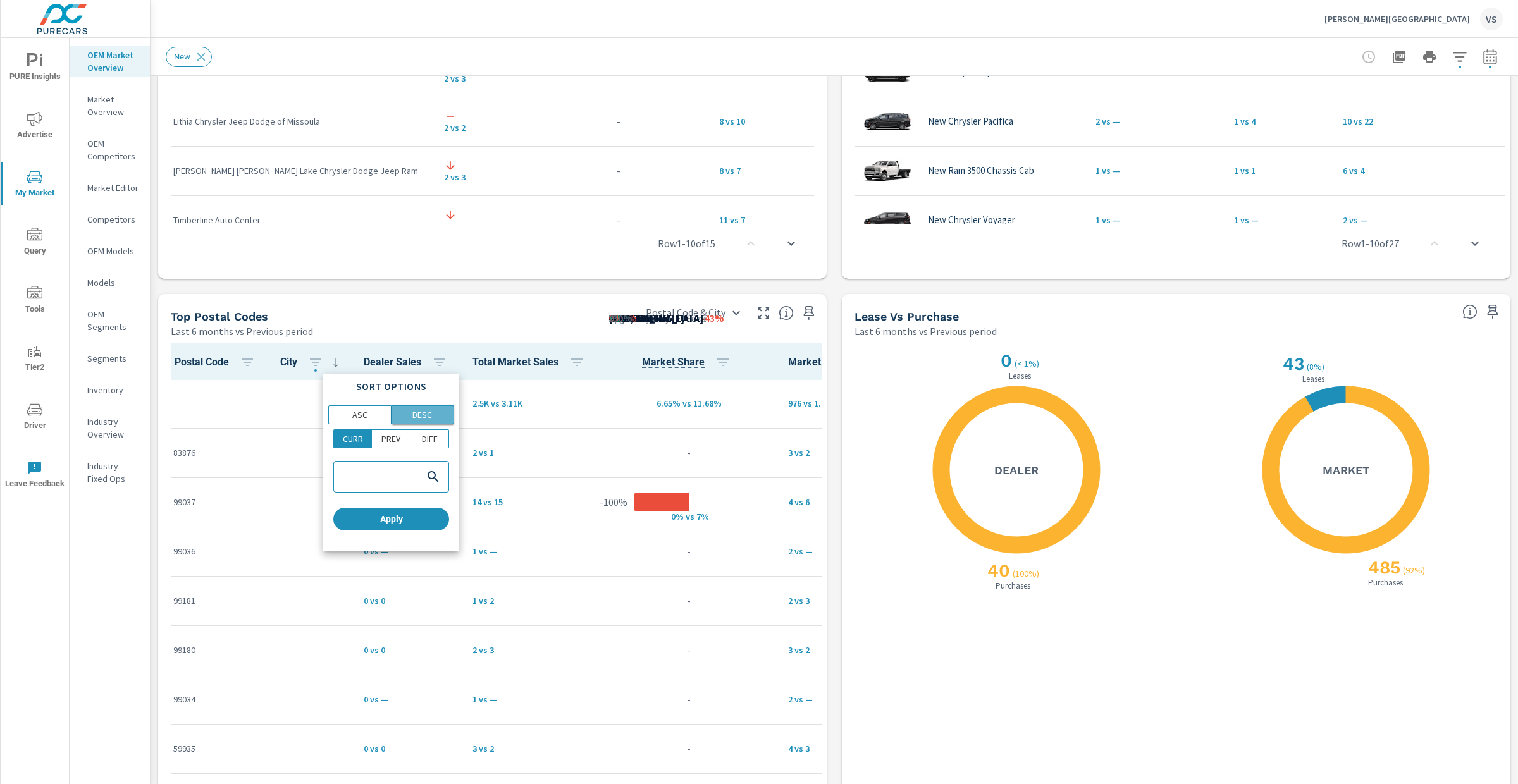 click on "DESC" at bounding box center (422, 415) 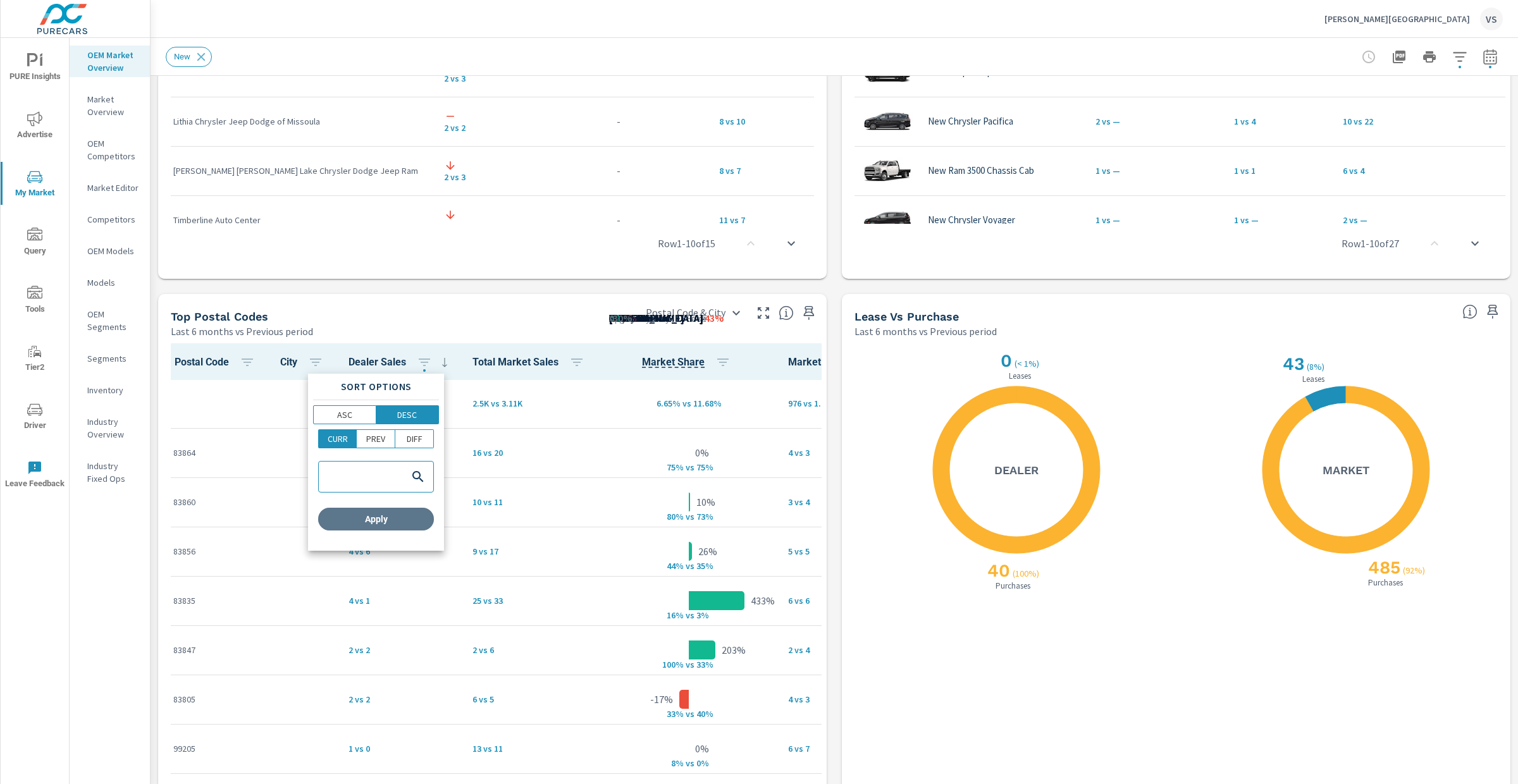 click on "Apply" at bounding box center [376, 519] 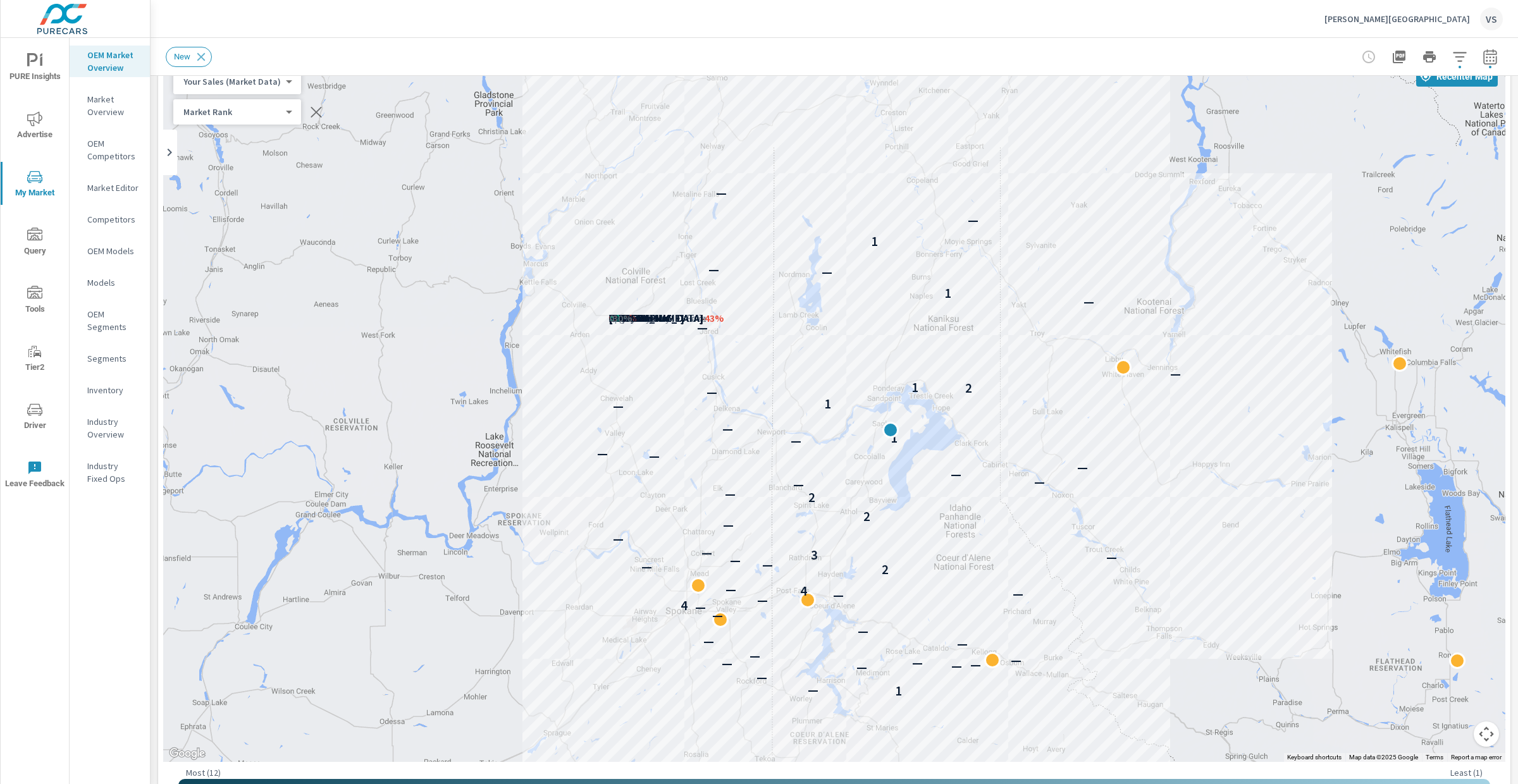 scroll, scrollTop: 73, scrollLeft: 0, axis: vertical 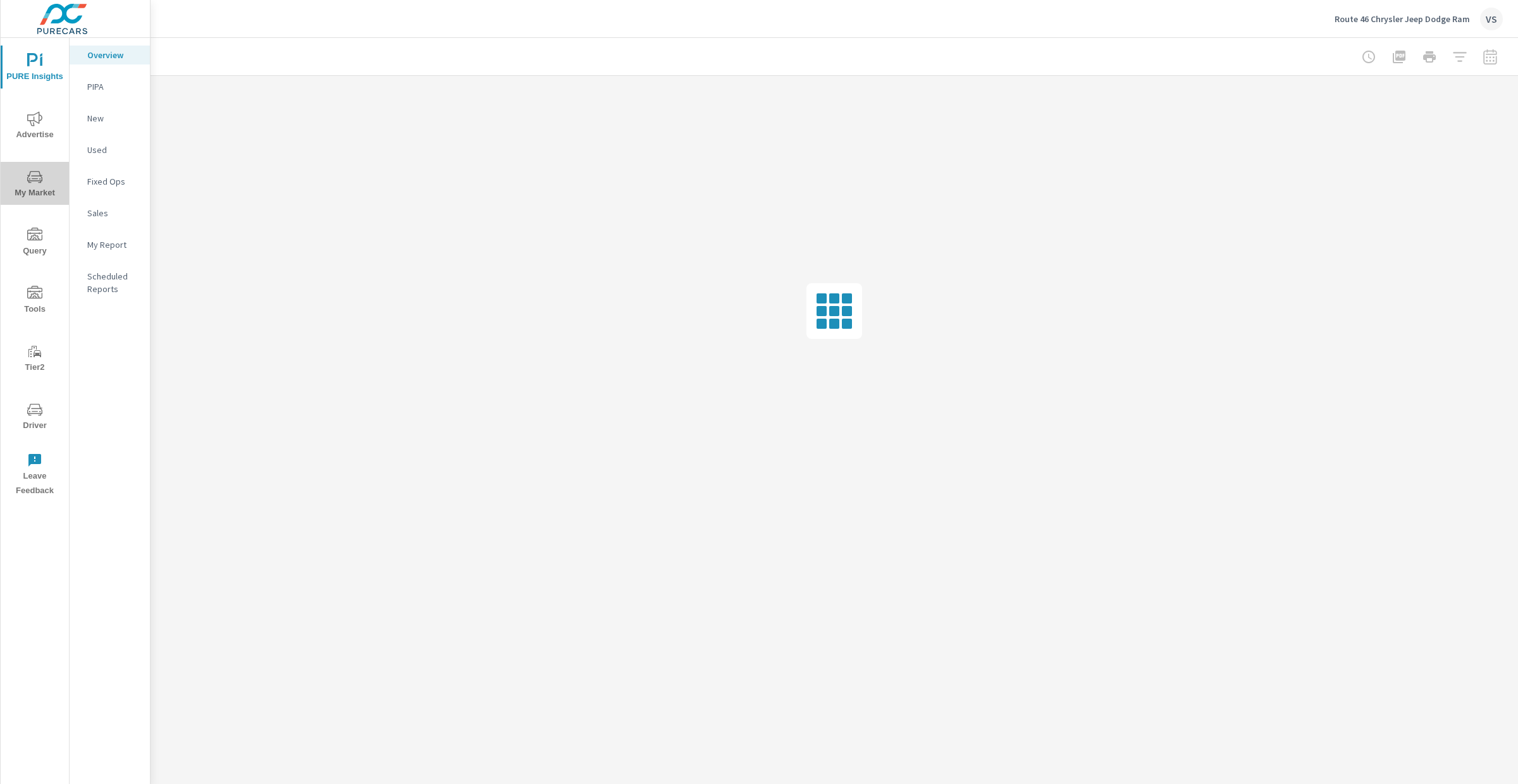 click on "My Market" at bounding box center [35, 185] 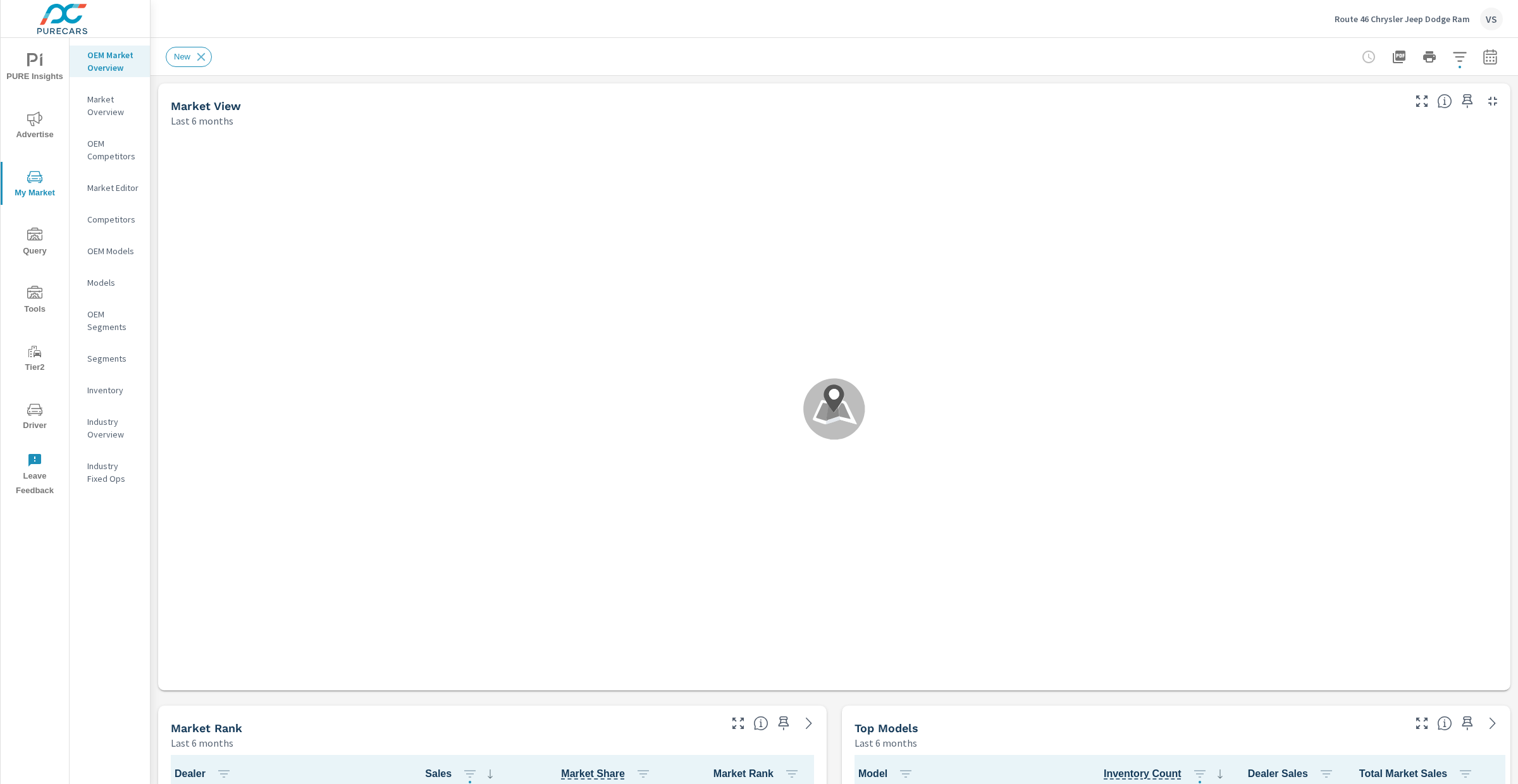 scroll, scrollTop: 1, scrollLeft: 0, axis: vertical 